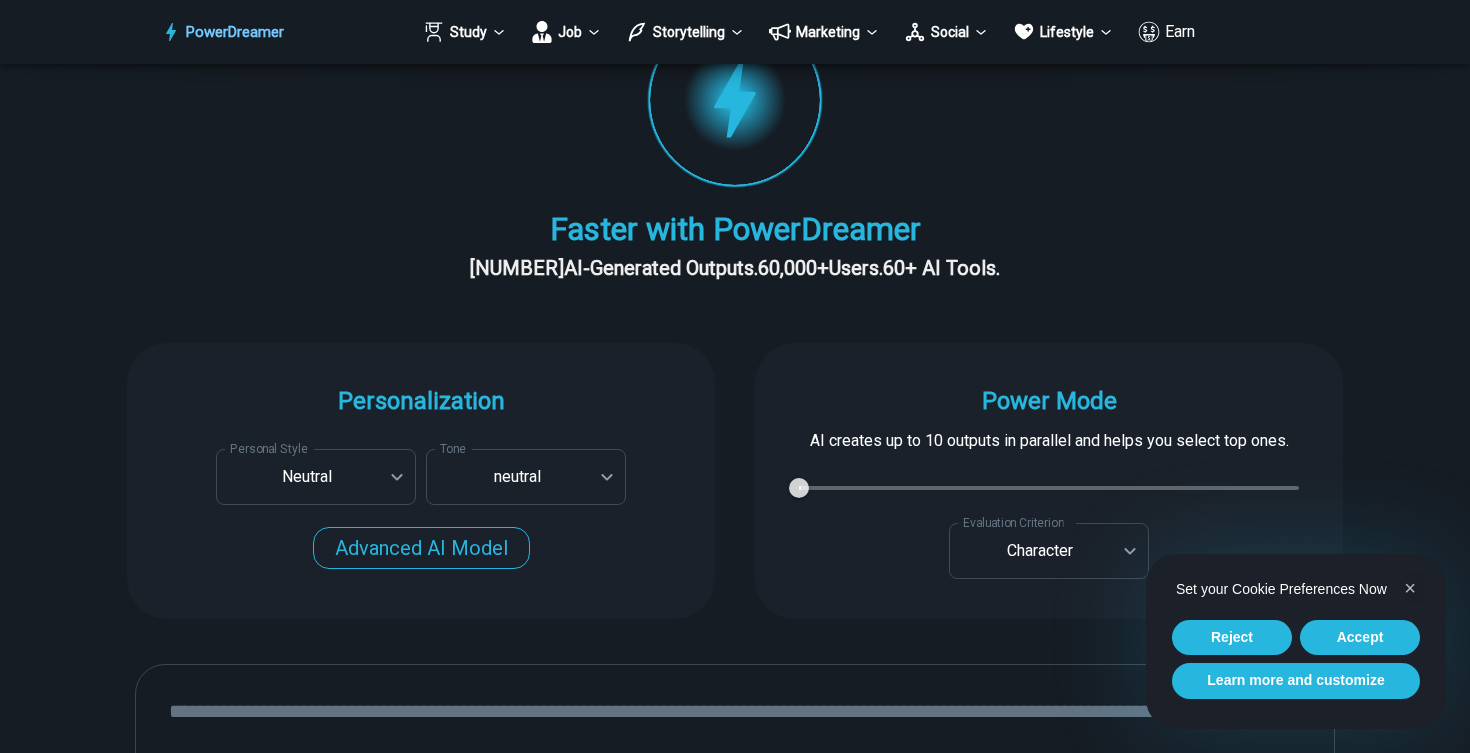 scroll, scrollTop: 389, scrollLeft: 0, axis: vertical 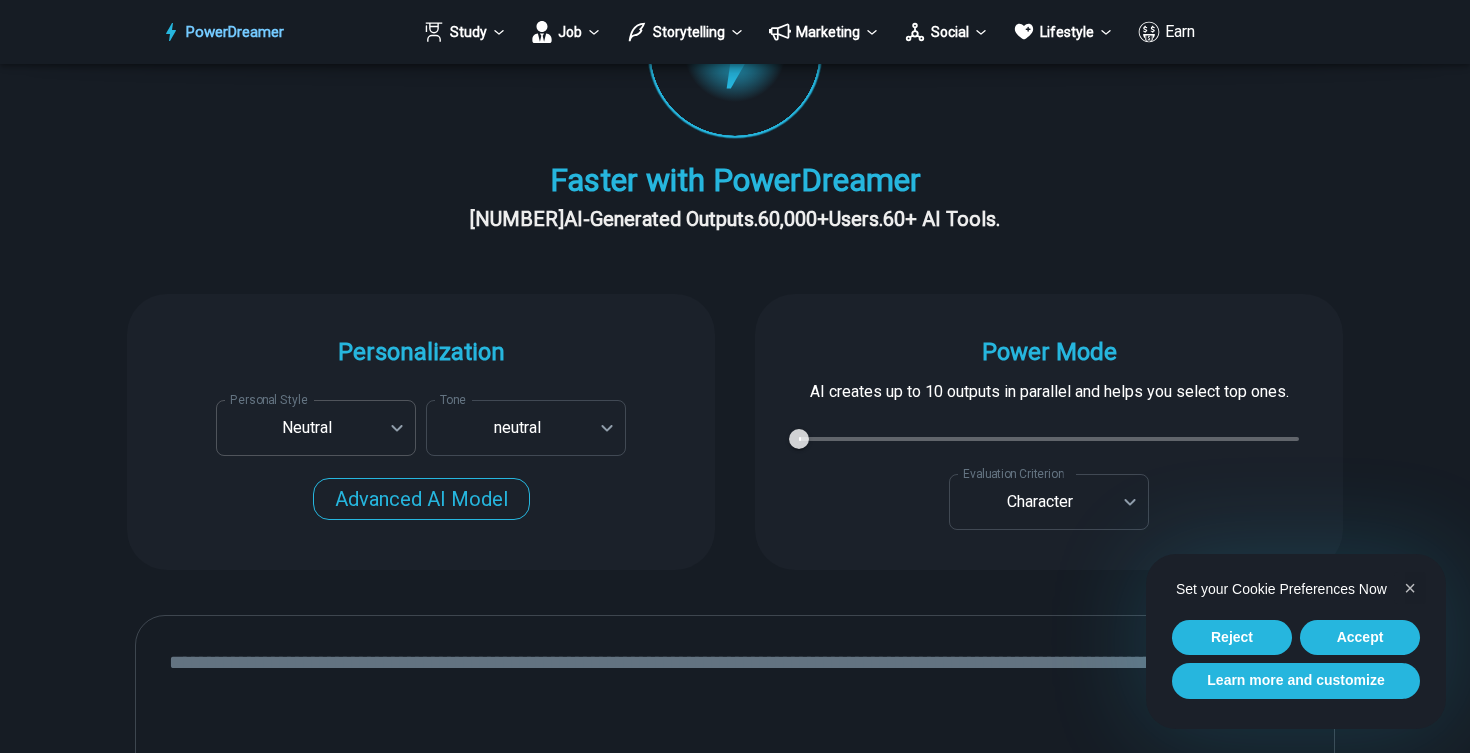 click on "**********" at bounding box center (735, 1593) 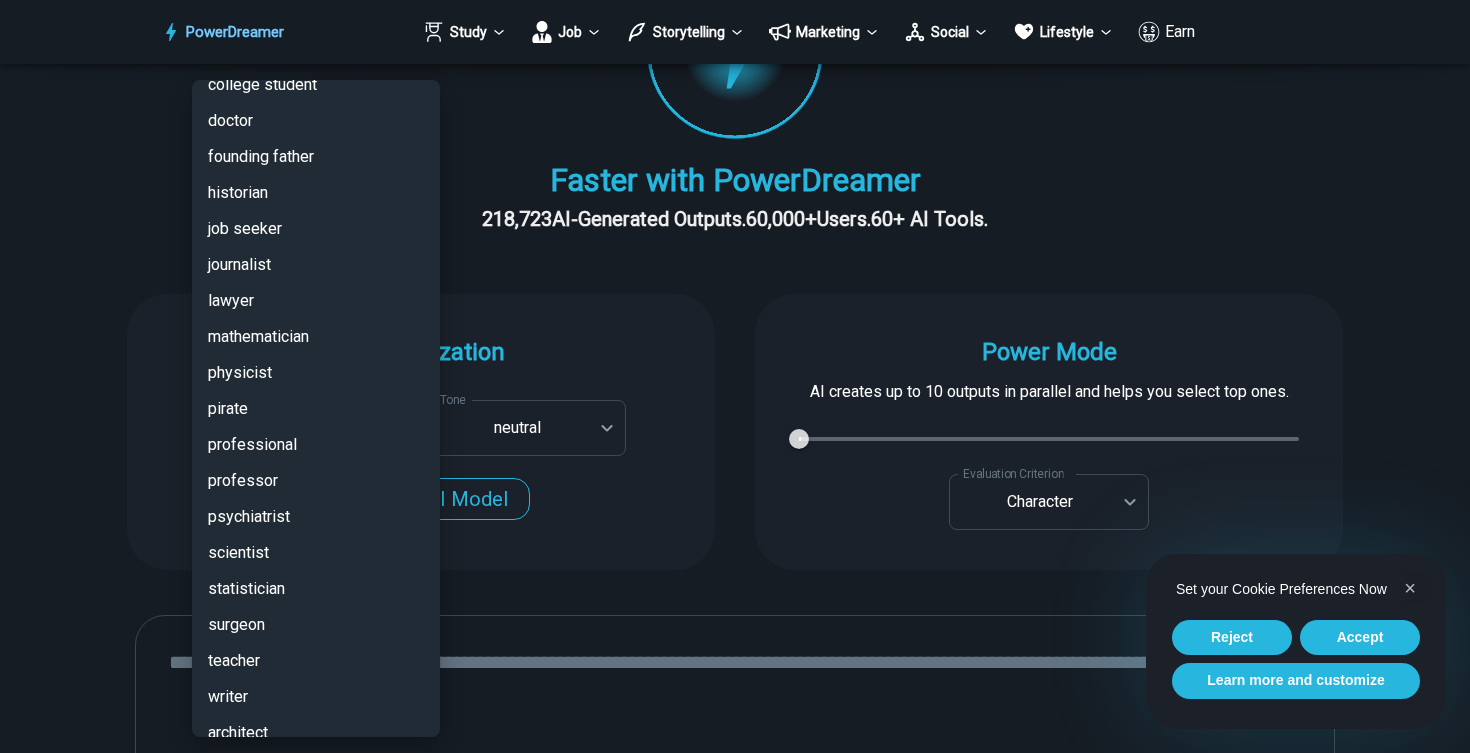 scroll, scrollTop: 4651, scrollLeft: 0, axis: vertical 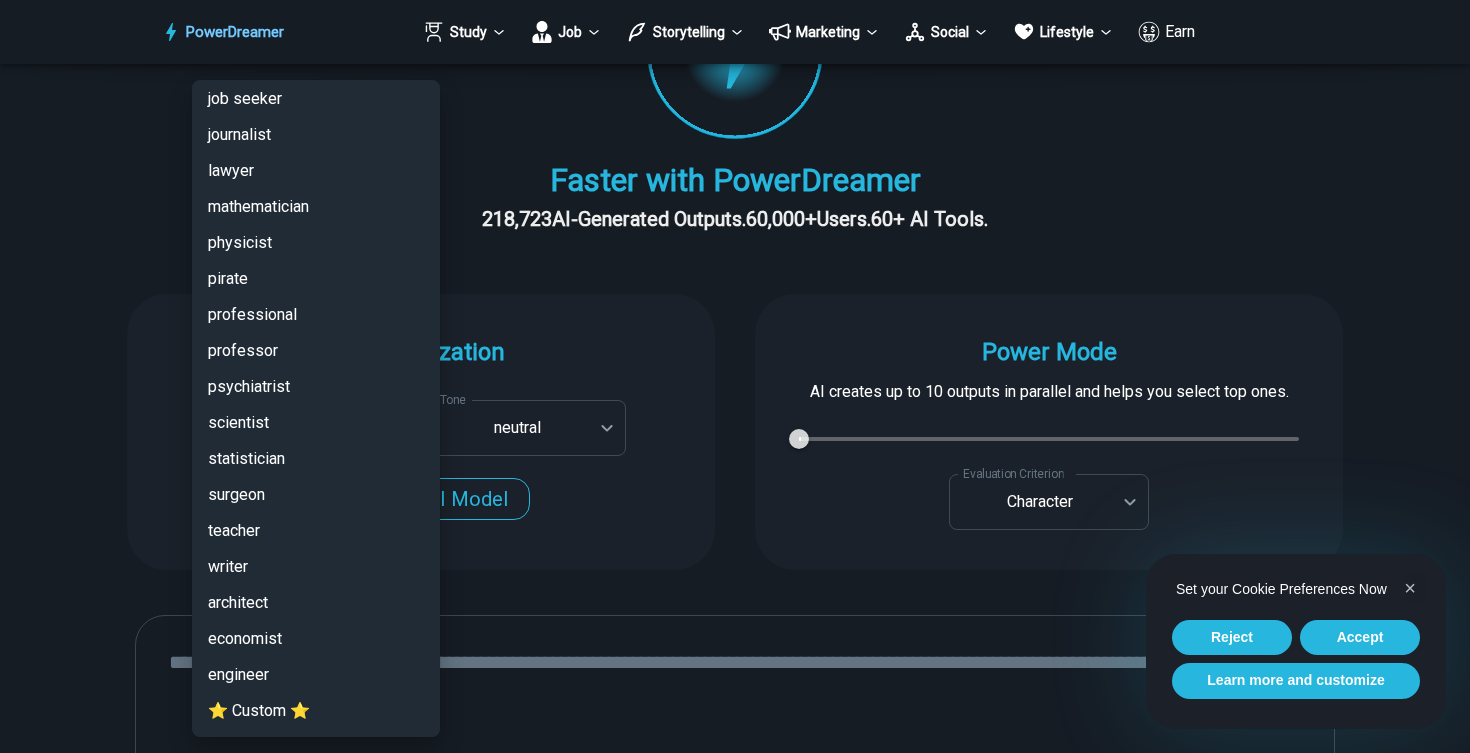 click at bounding box center [735, 376] 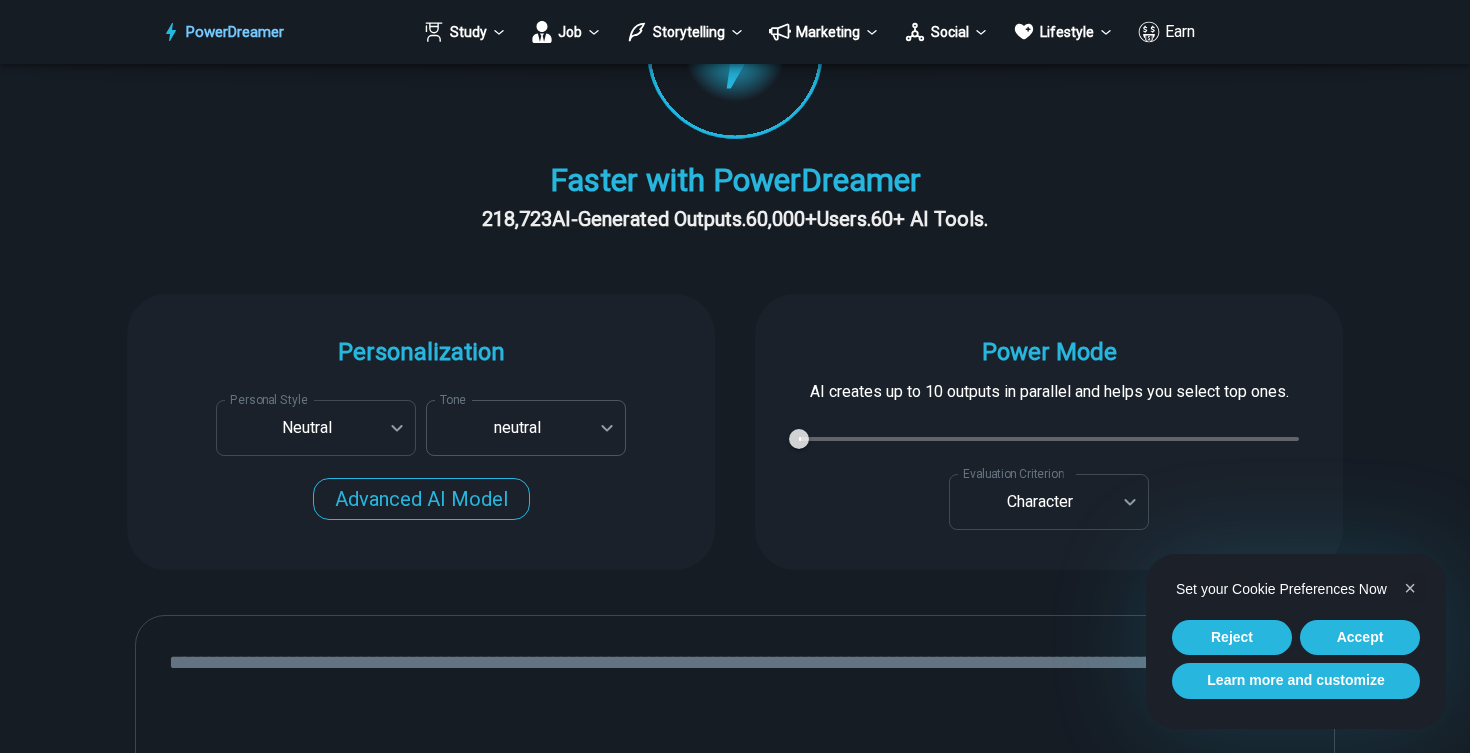 click on "**********" at bounding box center [735, 1593] 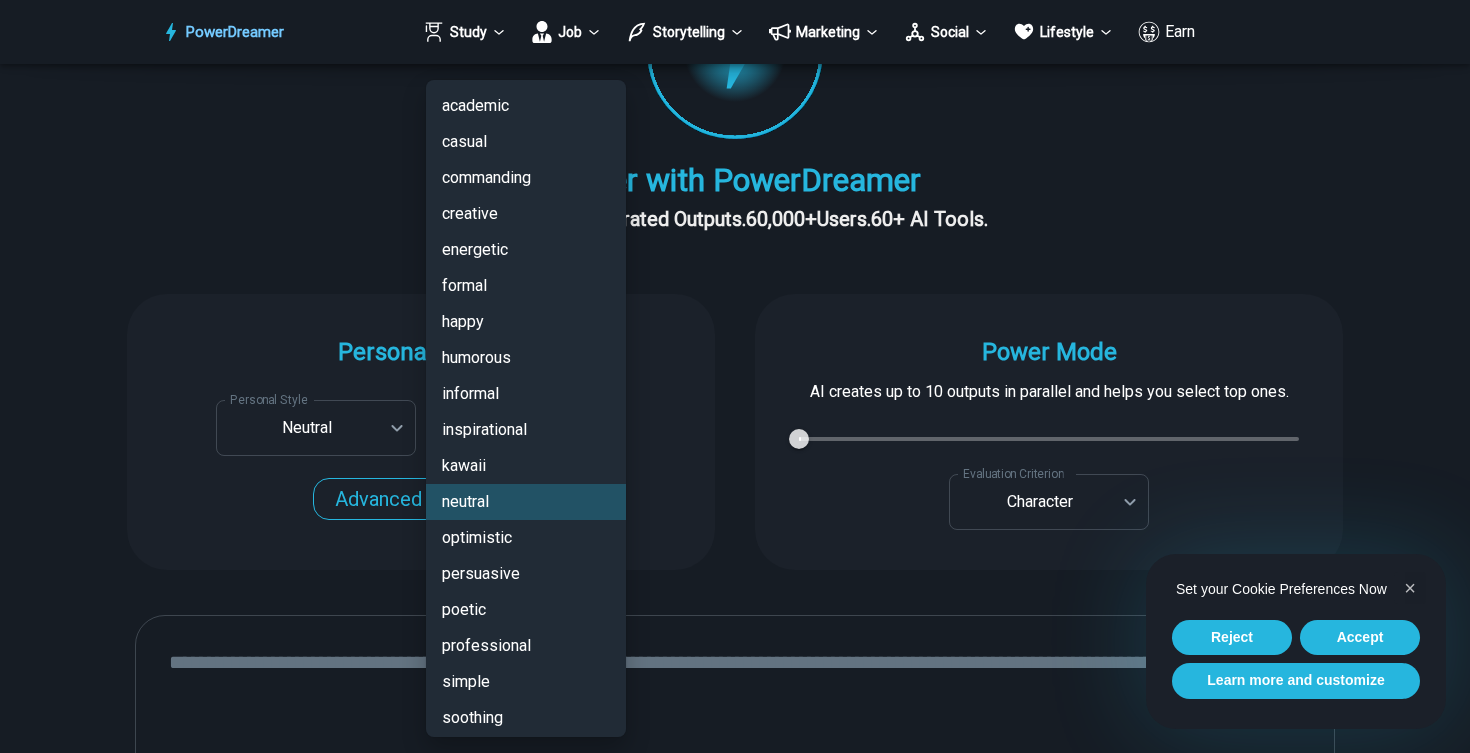 click at bounding box center [735, 376] 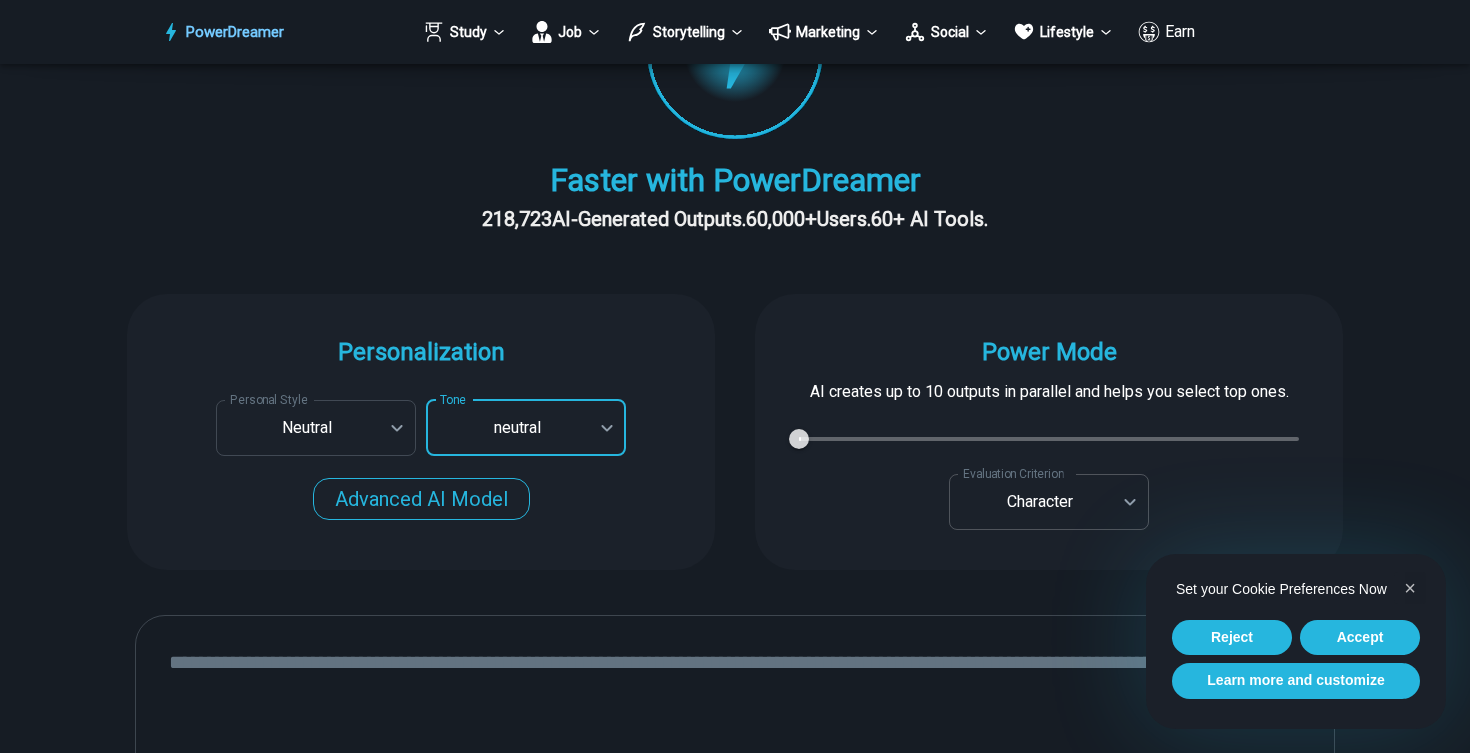 click on "**********" at bounding box center [735, 1593] 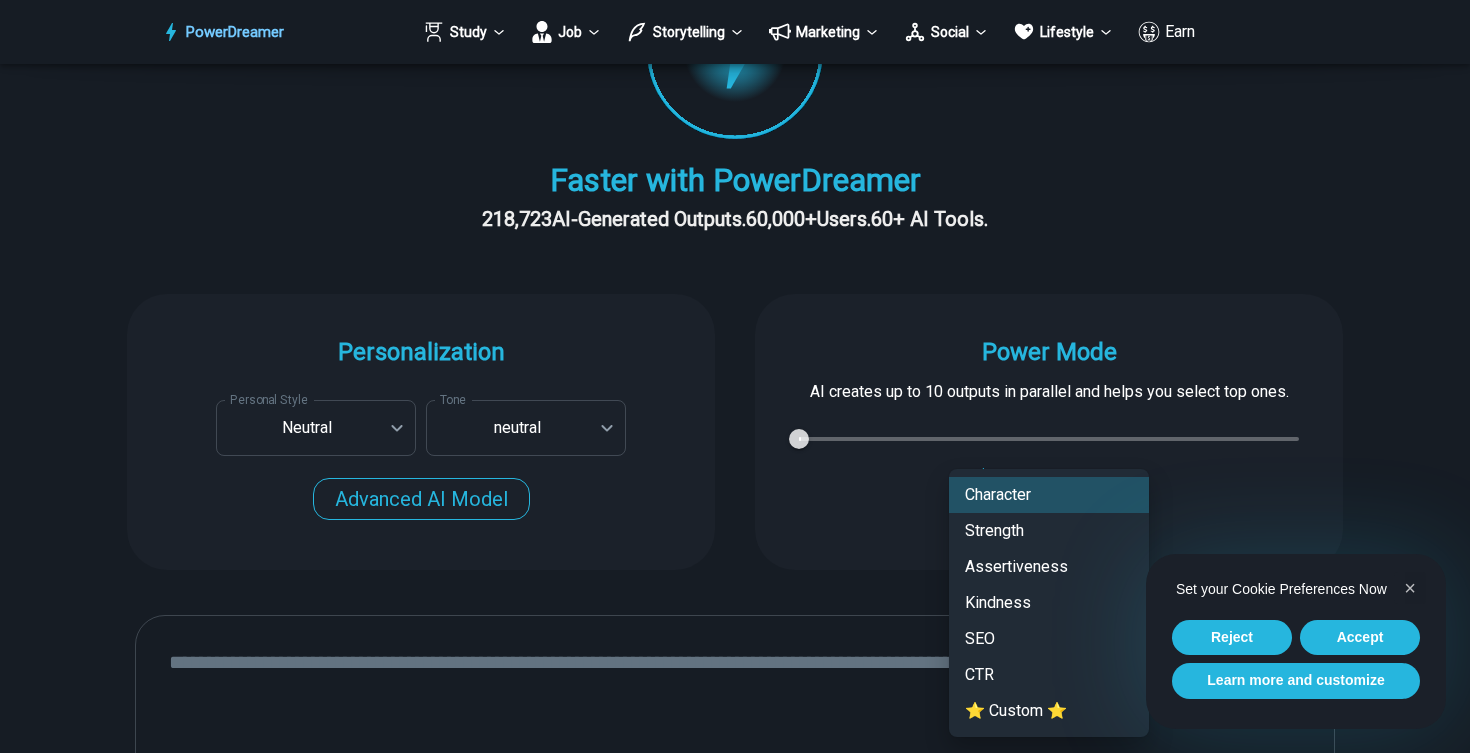 click at bounding box center [735, 376] 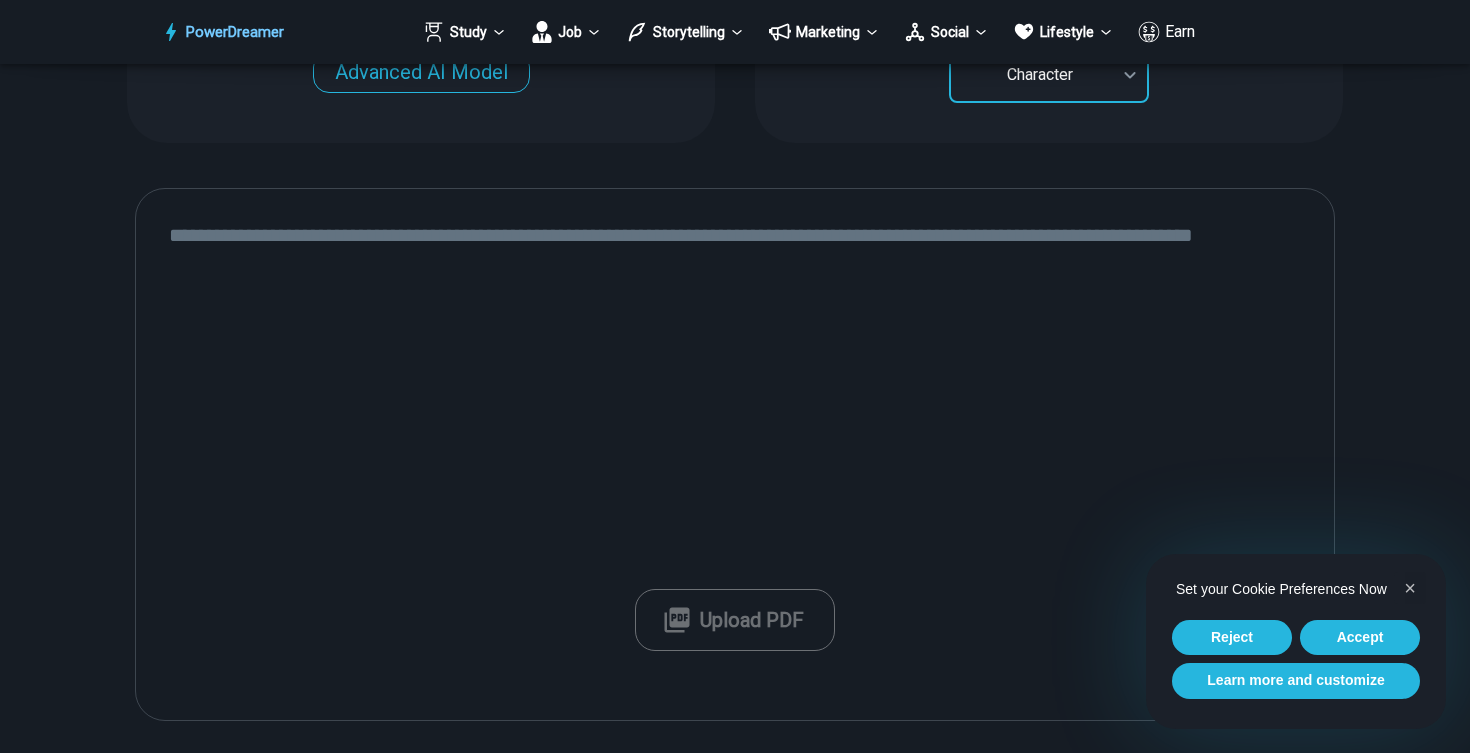 scroll, scrollTop: 818, scrollLeft: 0, axis: vertical 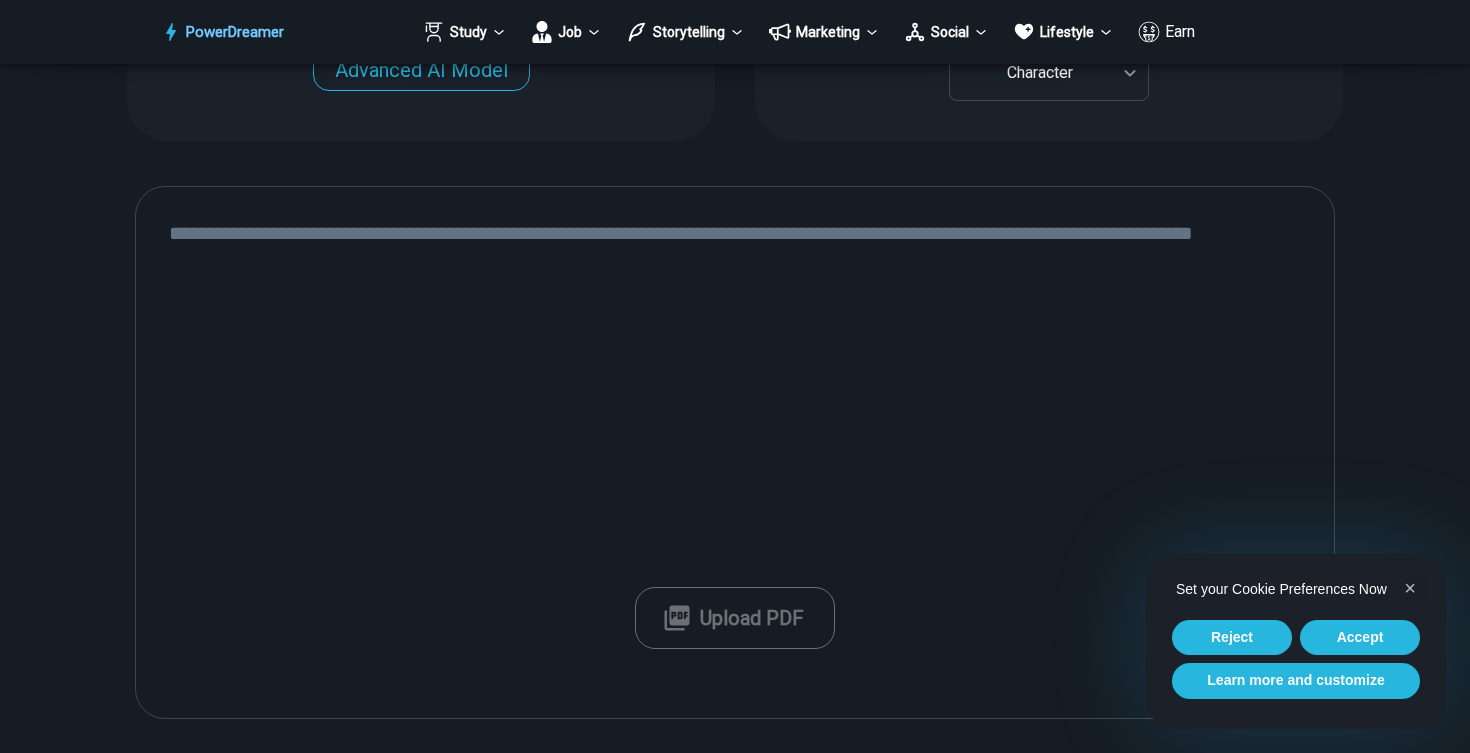 click at bounding box center (735, 452) 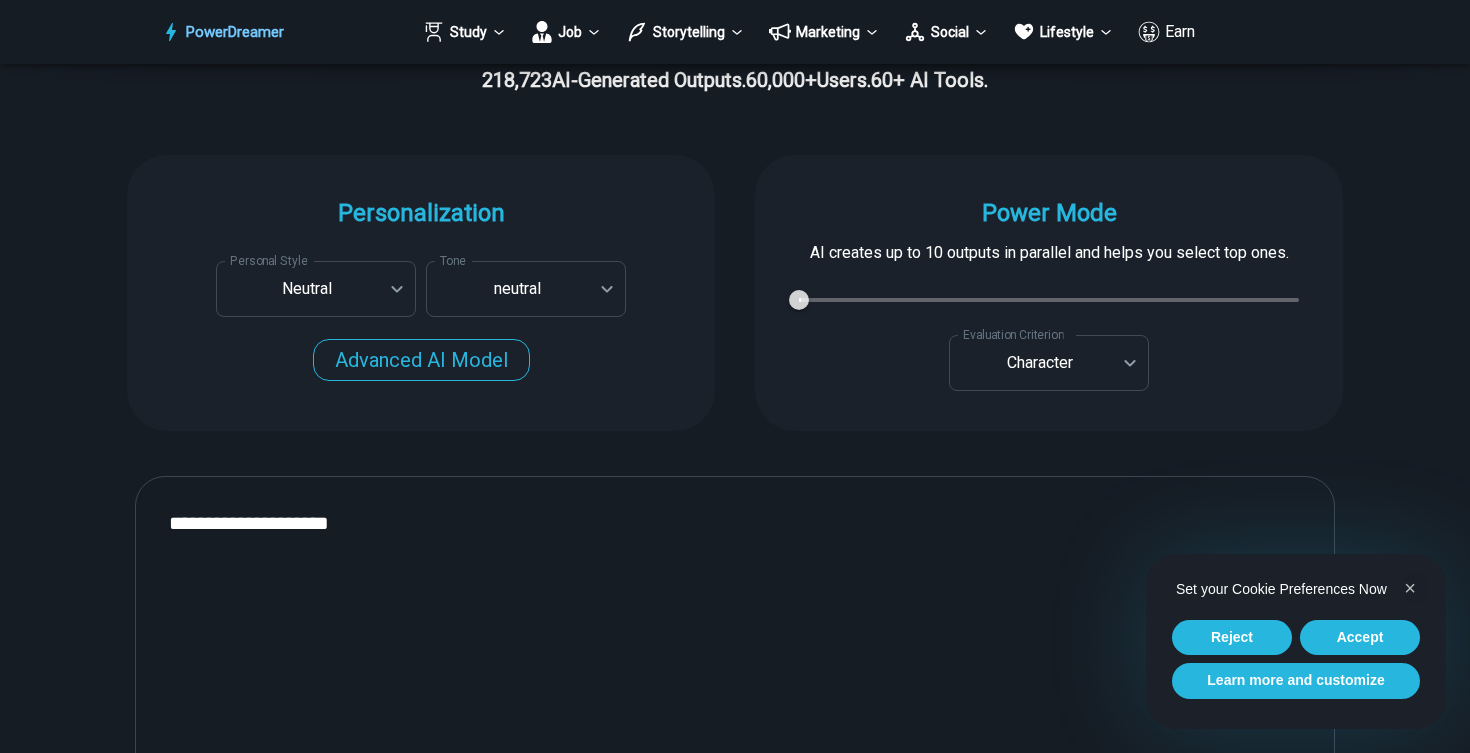 scroll, scrollTop: 511, scrollLeft: 0, axis: vertical 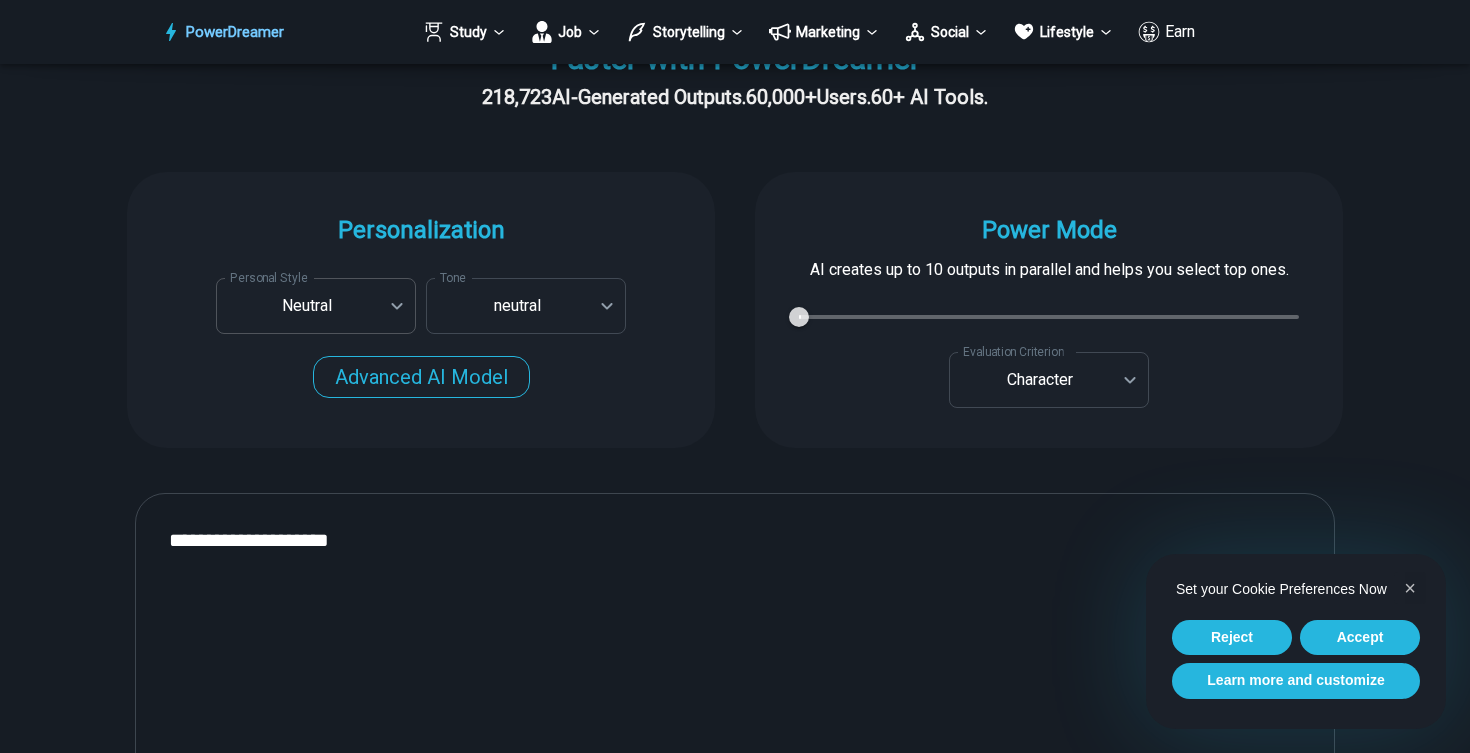 type on "**********" 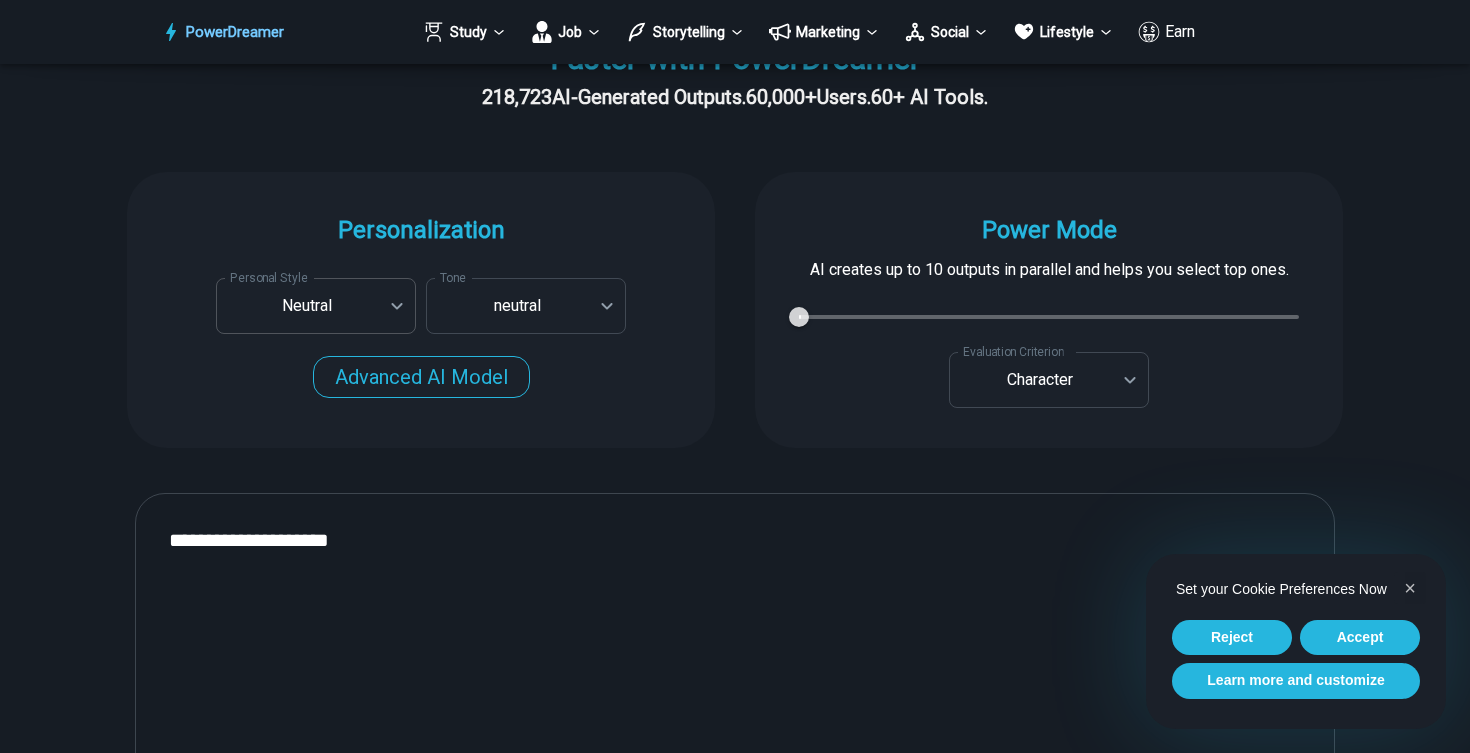 click on "**********" at bounding box center (735, 1475) 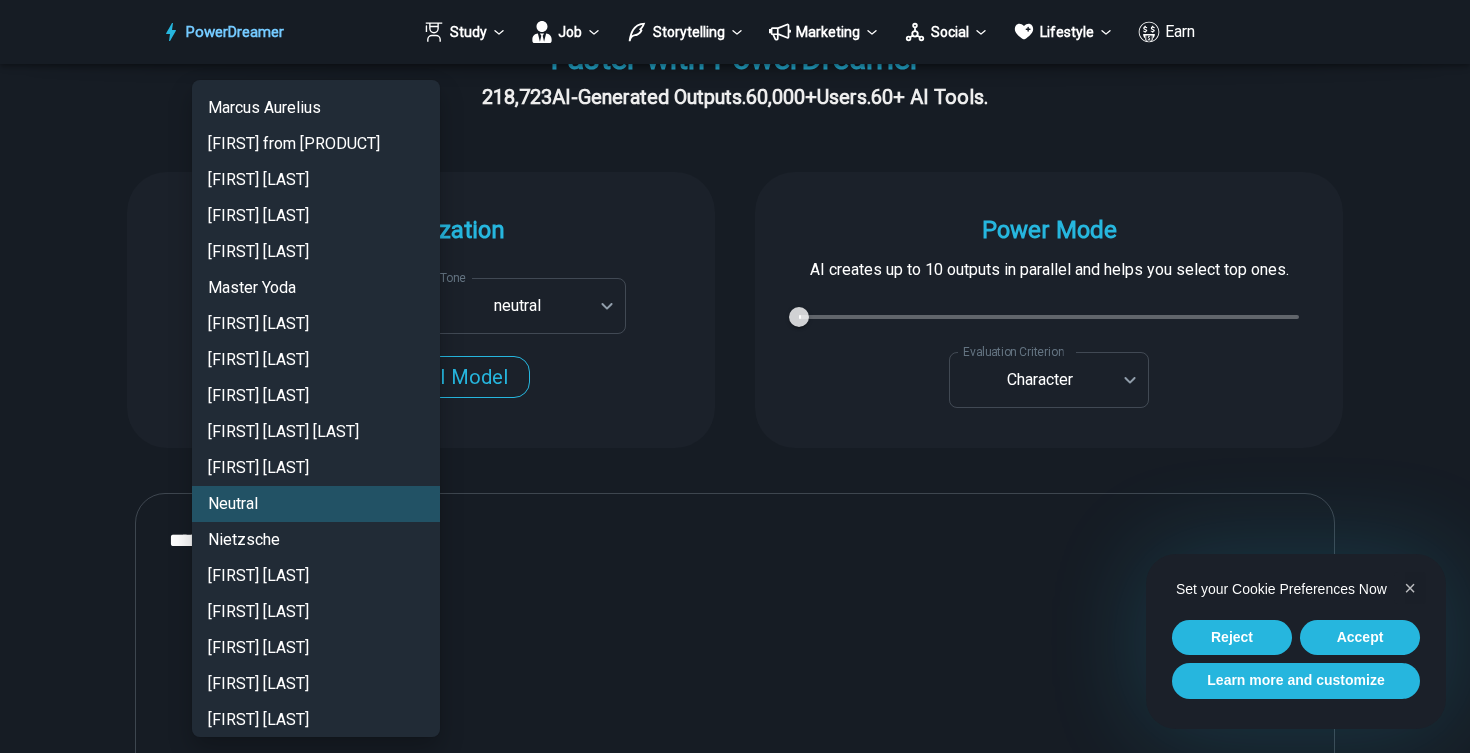 scroll, scrollTop: 2480, scrollLeft: 0, axis: vertical 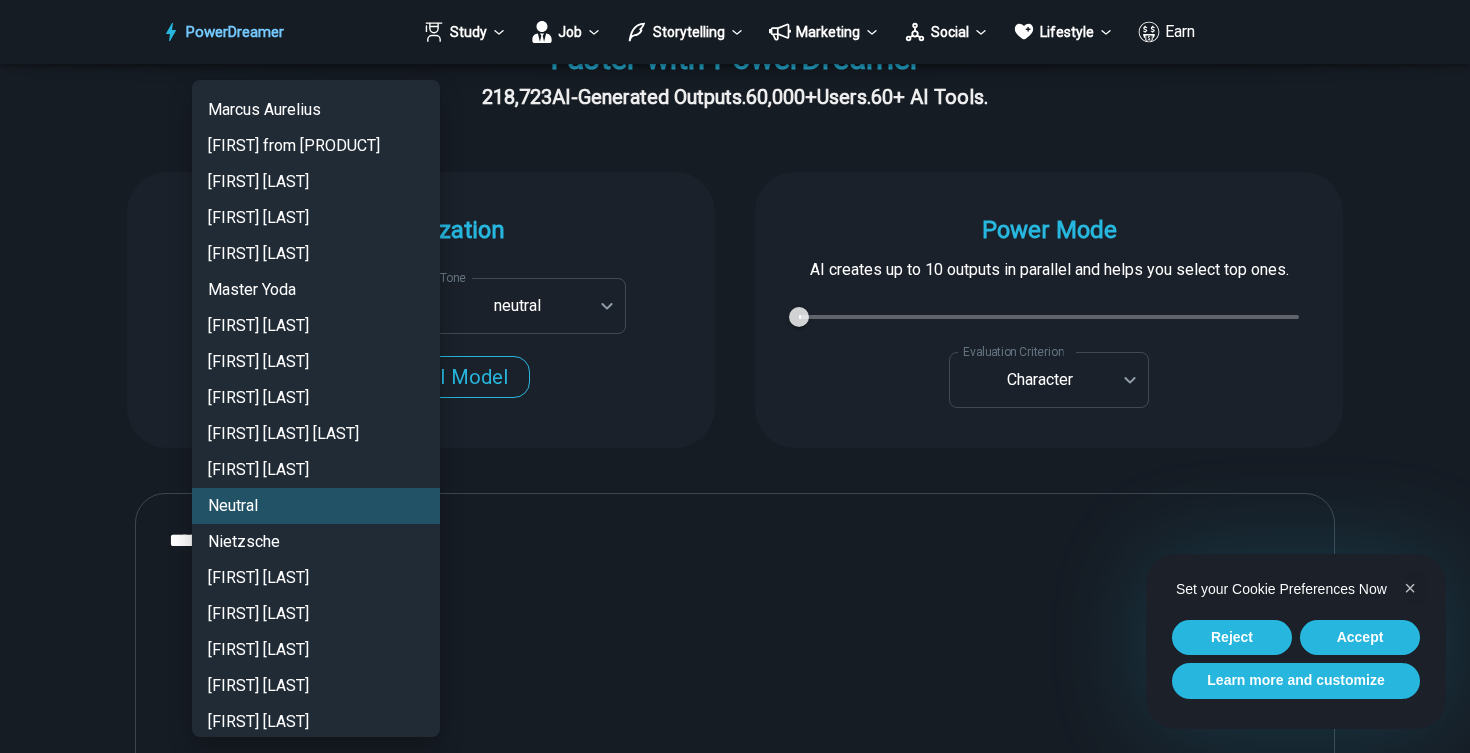 click at bounding box center (735, 376) 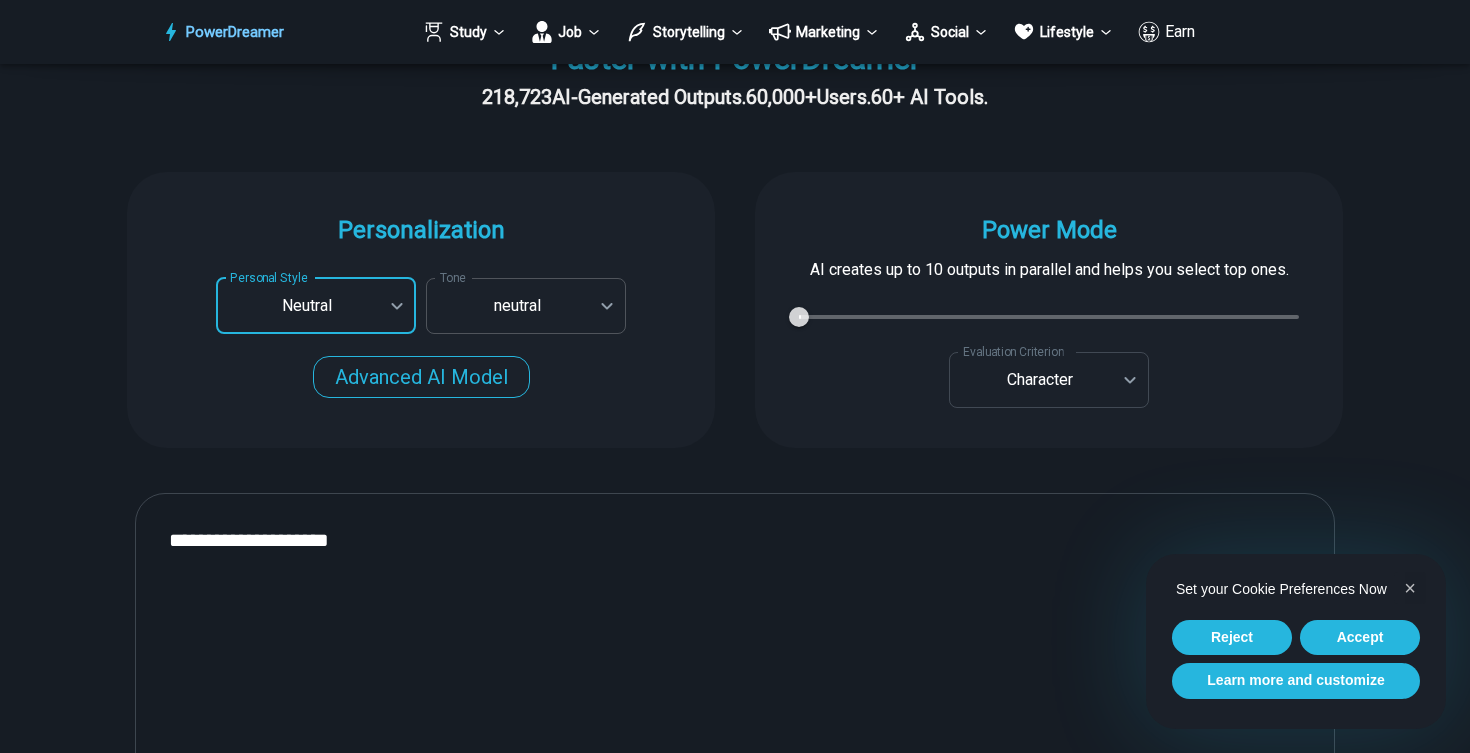 click on "**********" at bounding box center (735, 1475) 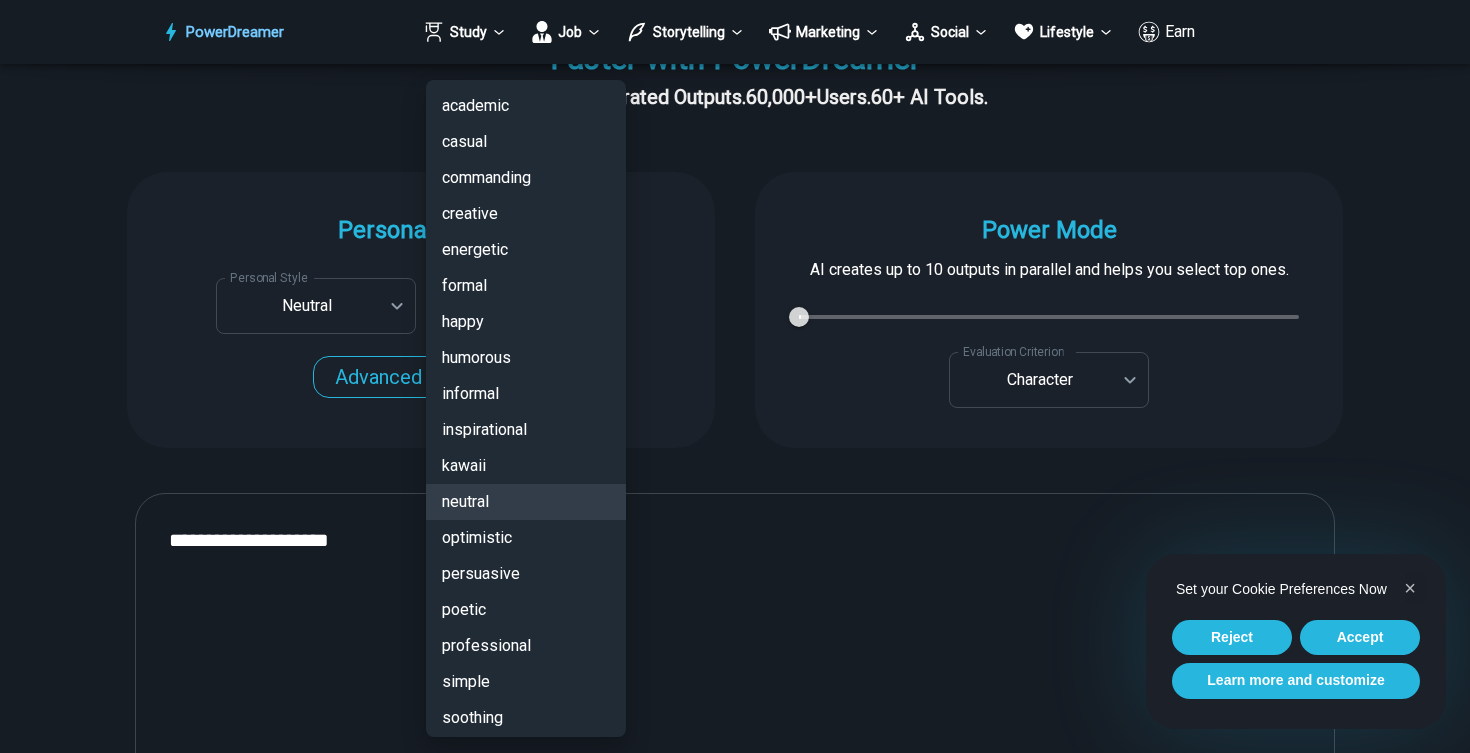 click at bounding box center [735, 376] 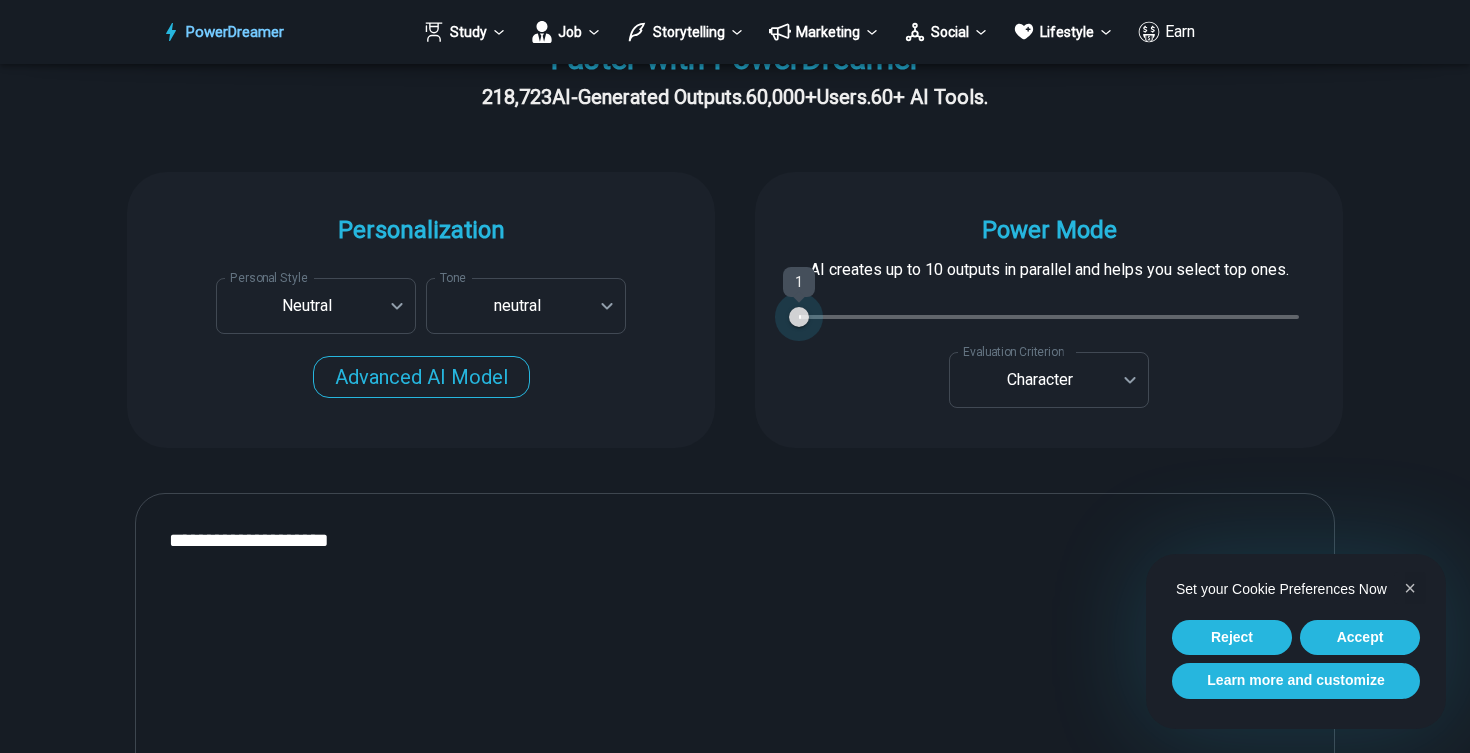 type on "*" 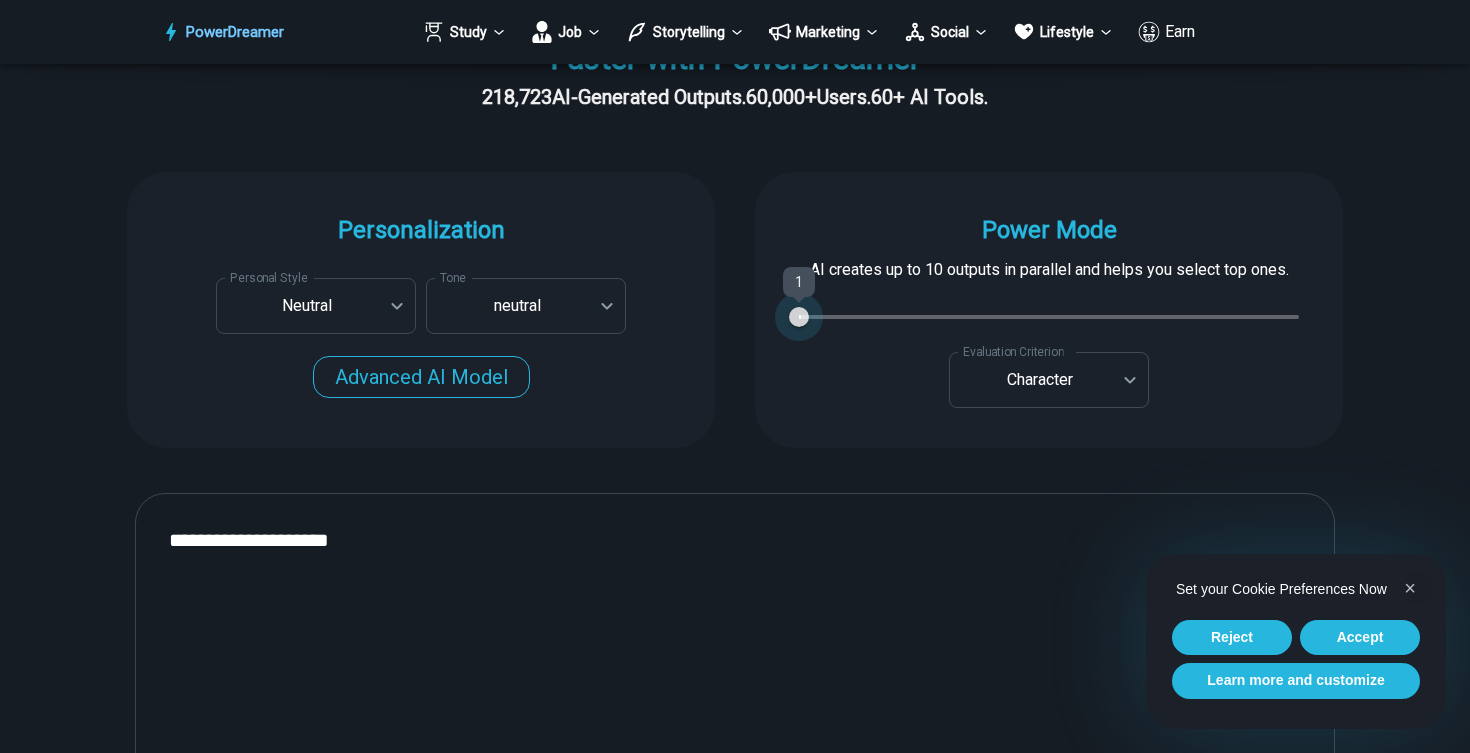 type on "*" 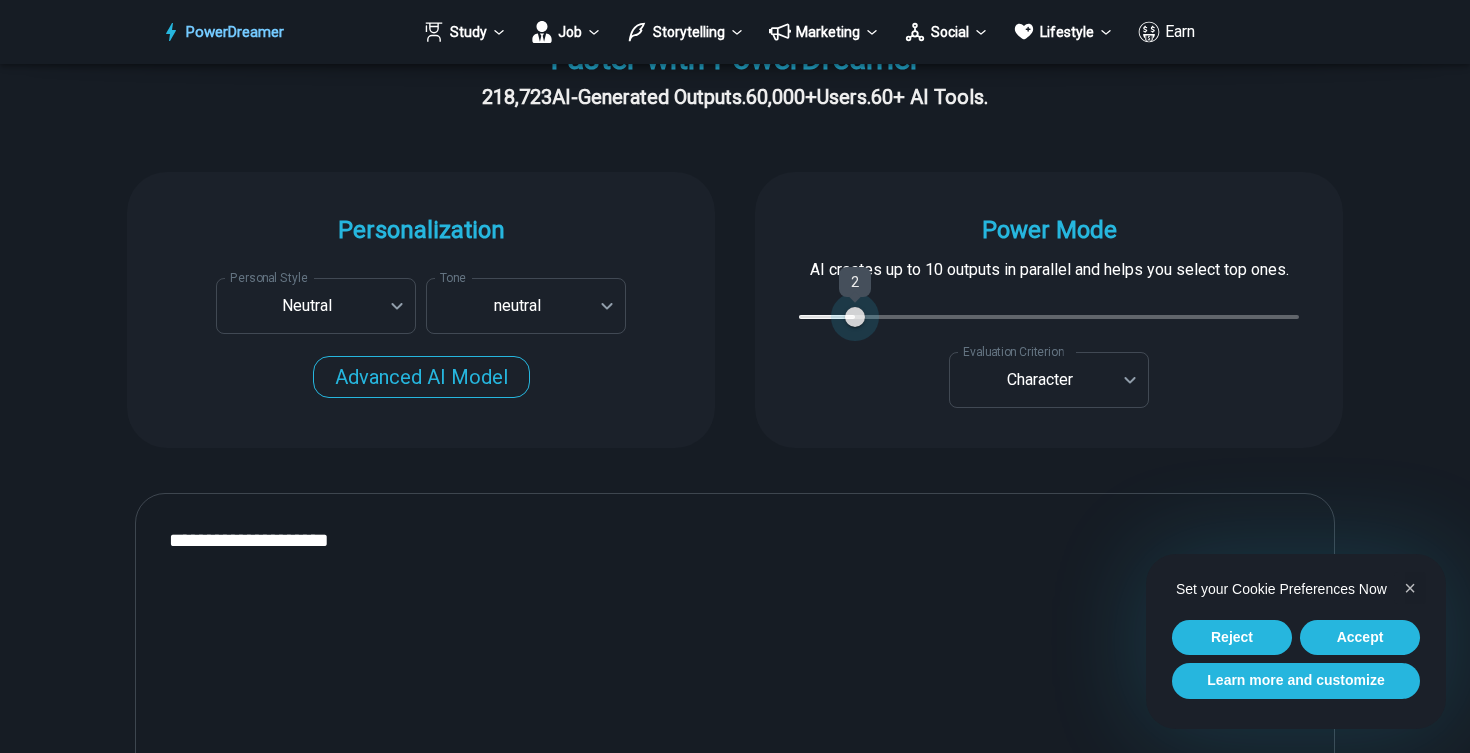 type on "*" 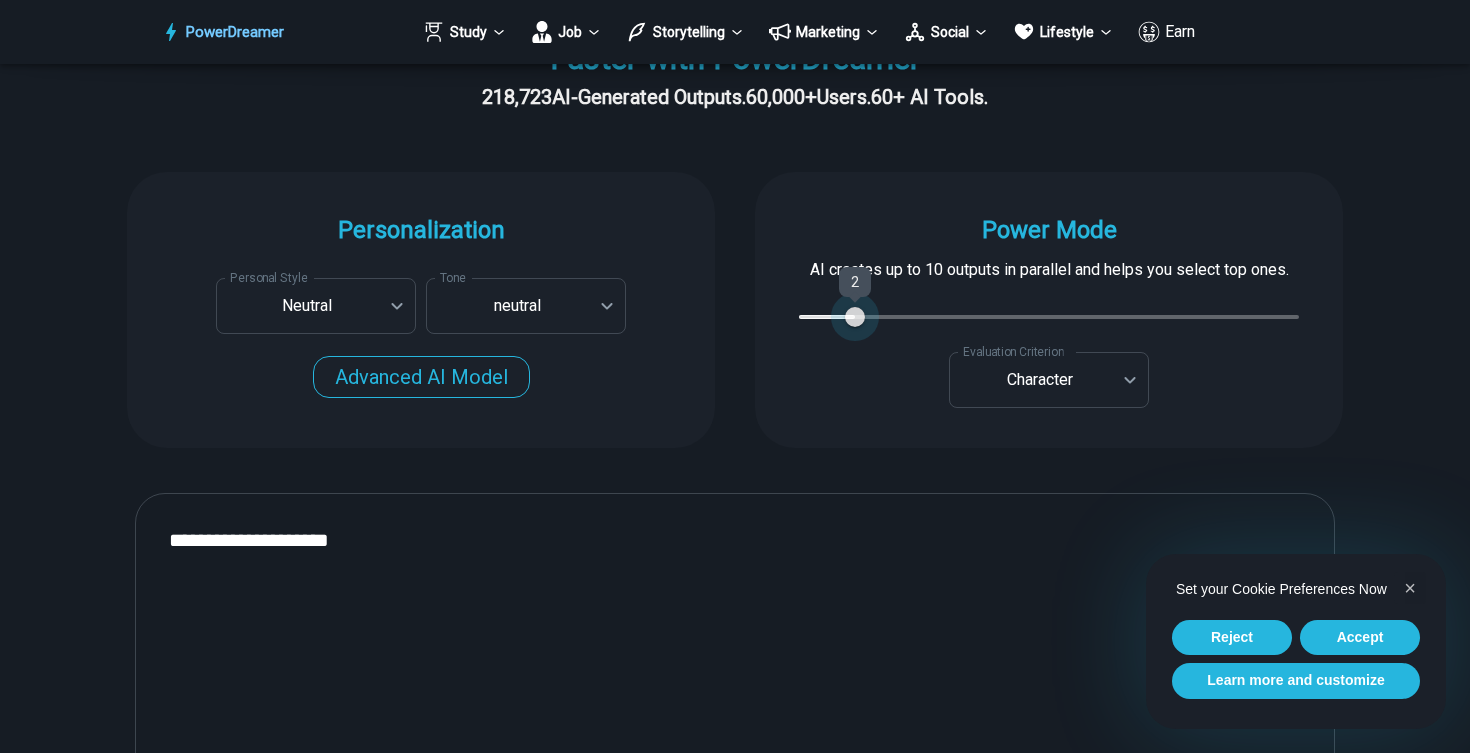 type on "*" 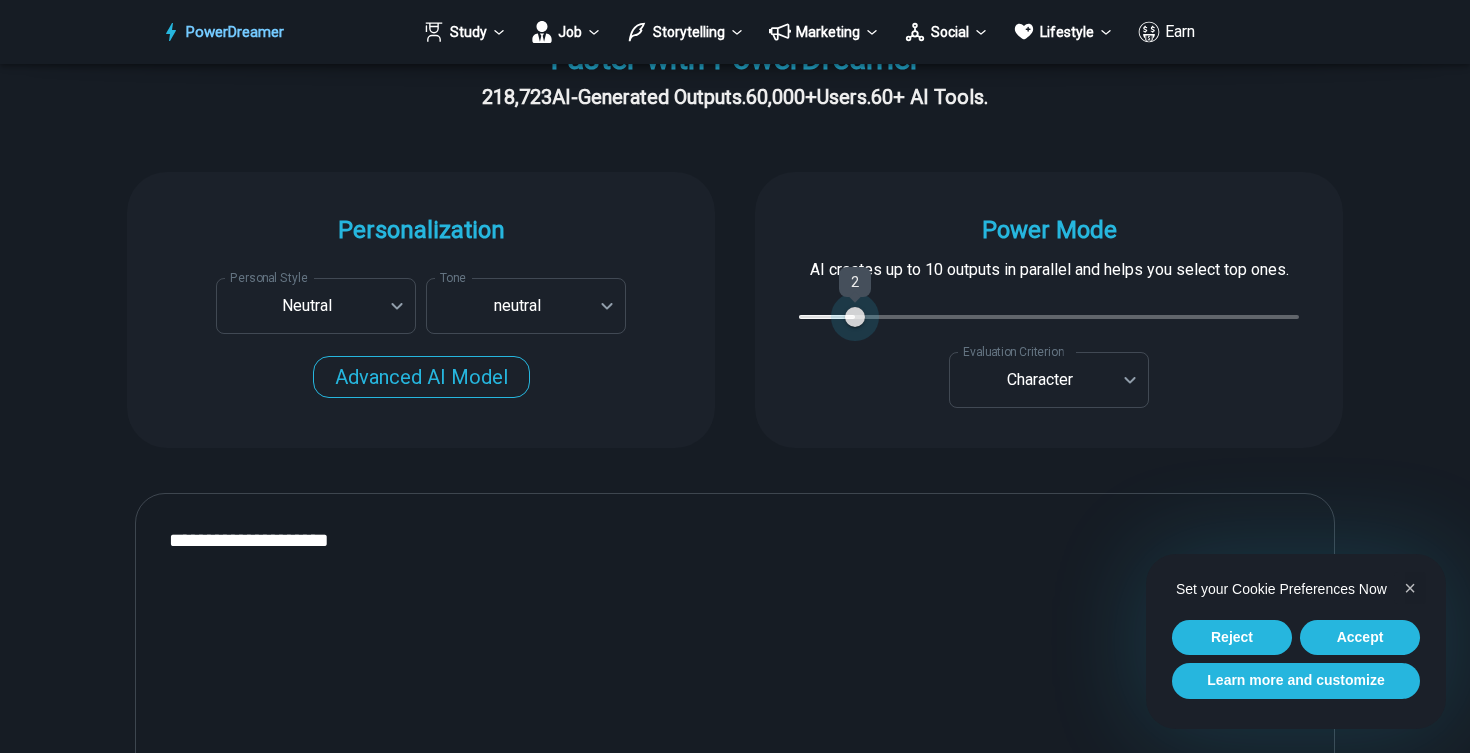 type on "*" 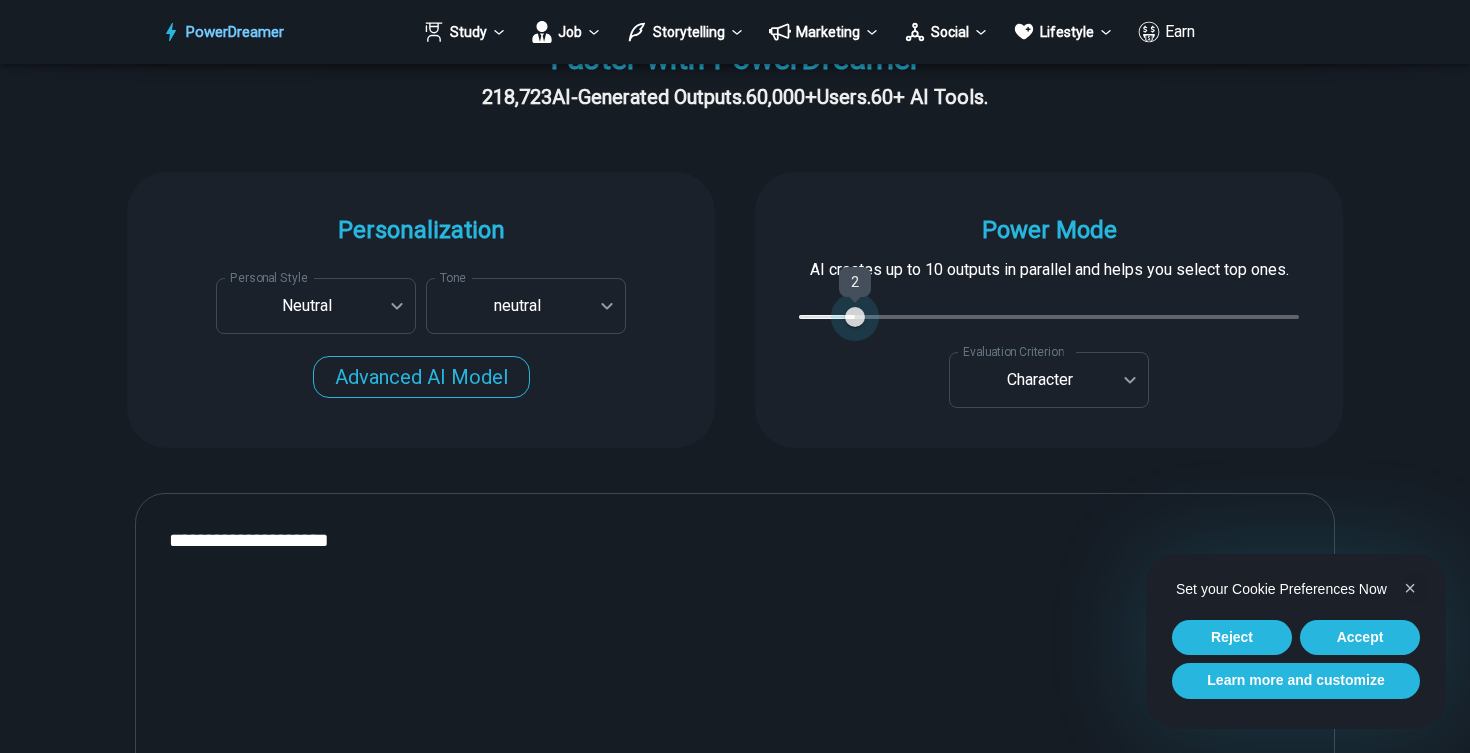 type on "*" 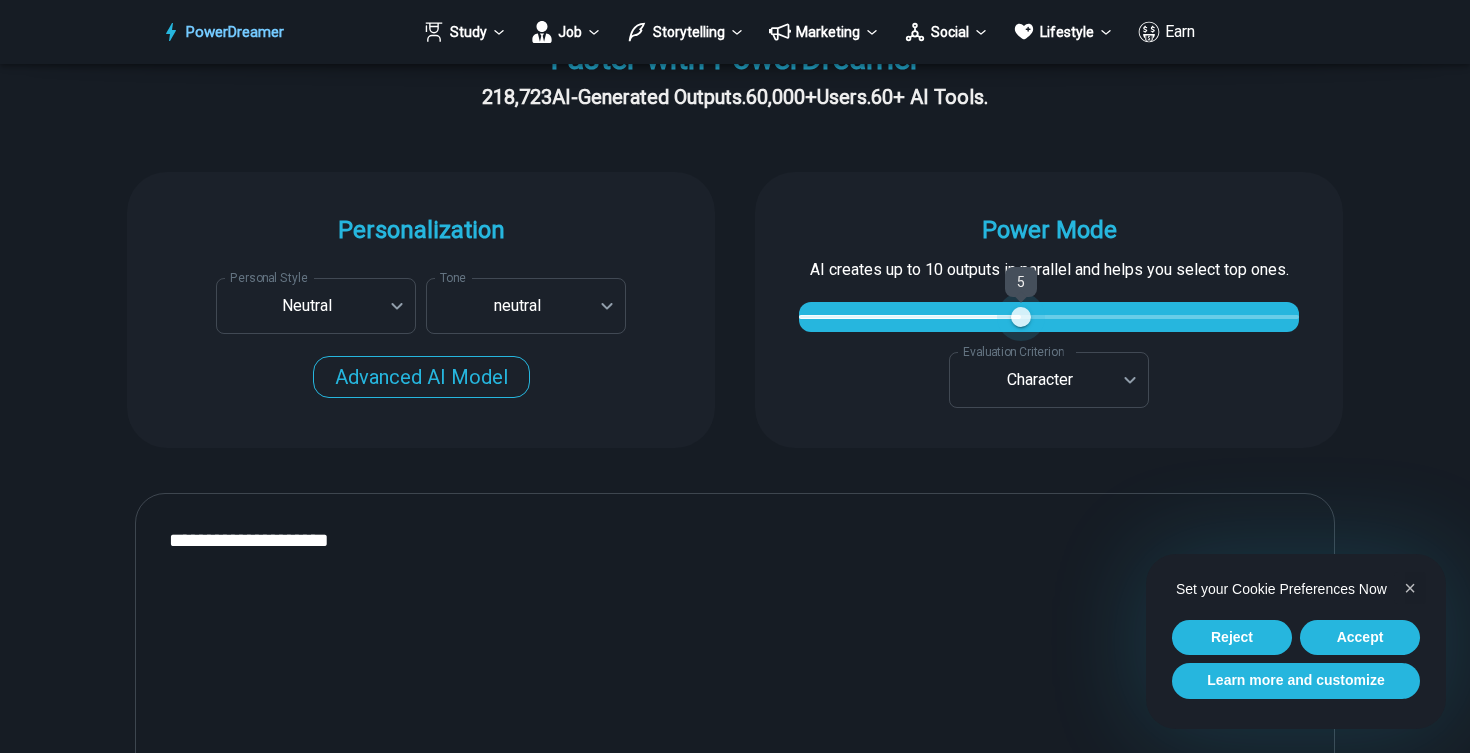type on "*" 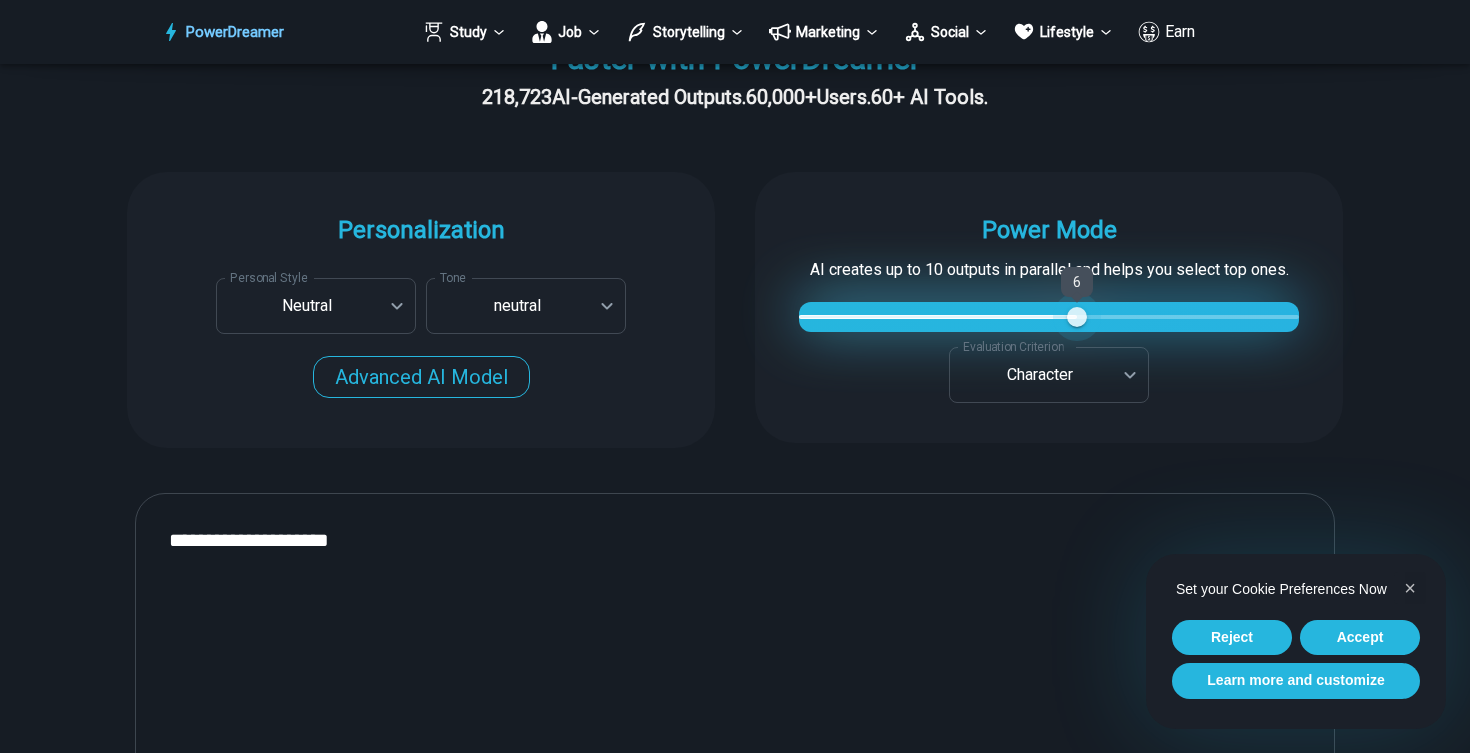 type on "*" 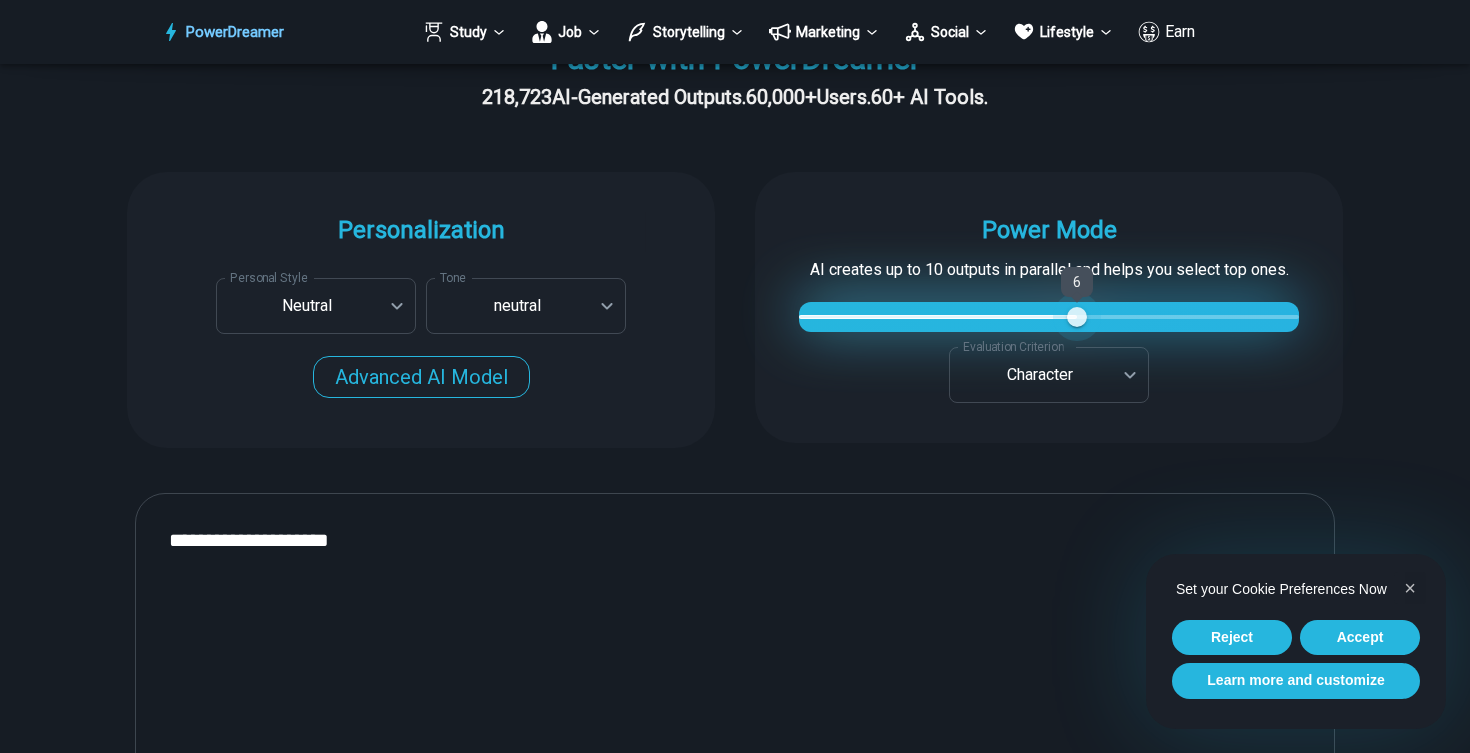 type on "*" 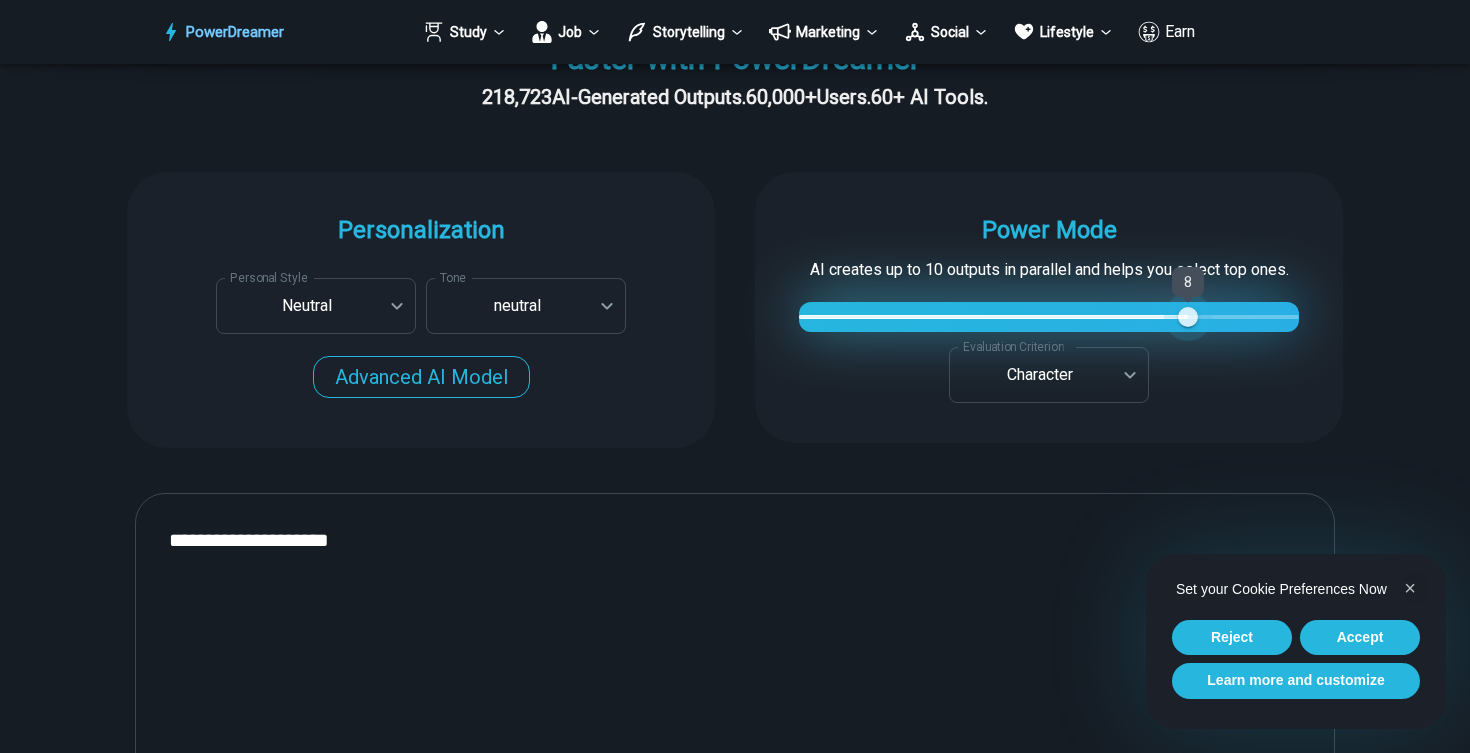 type on "*" 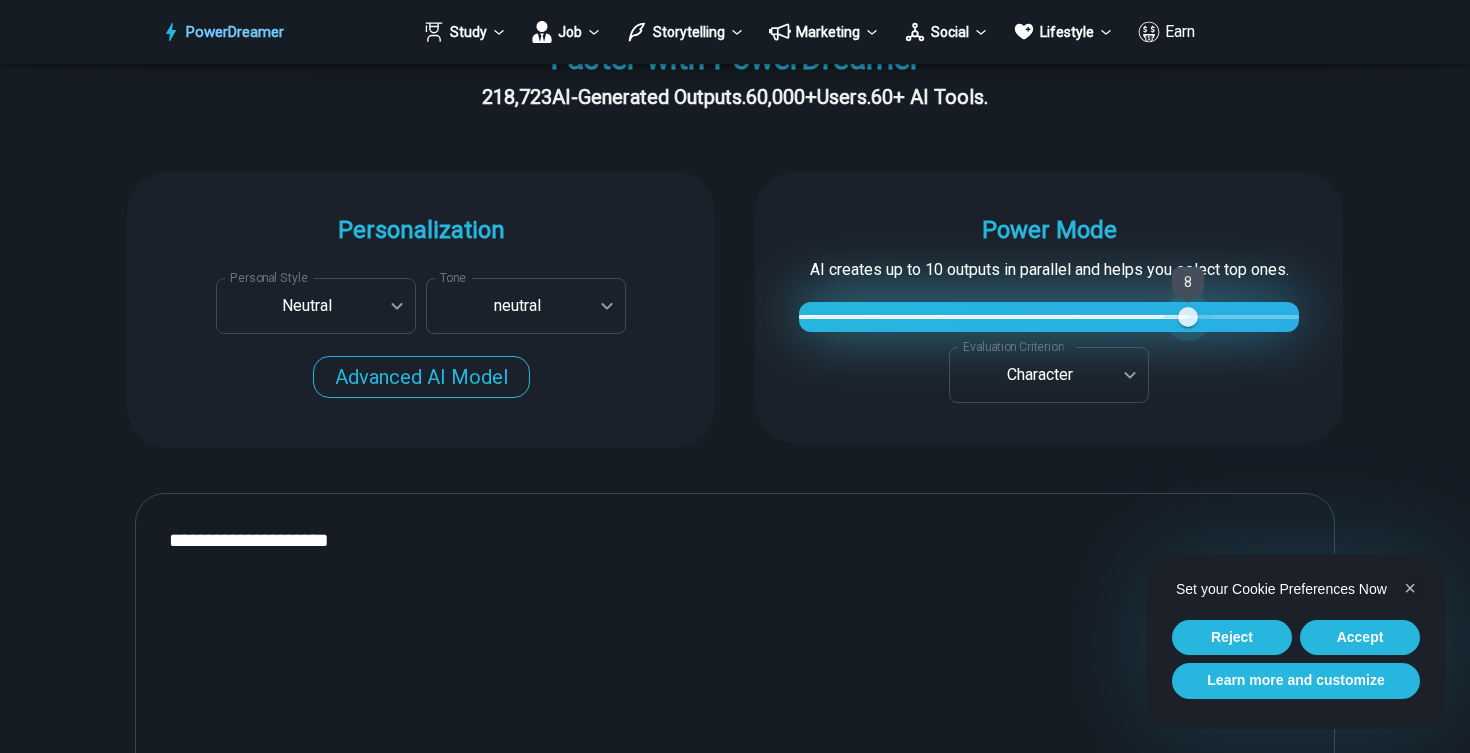 type on "*" 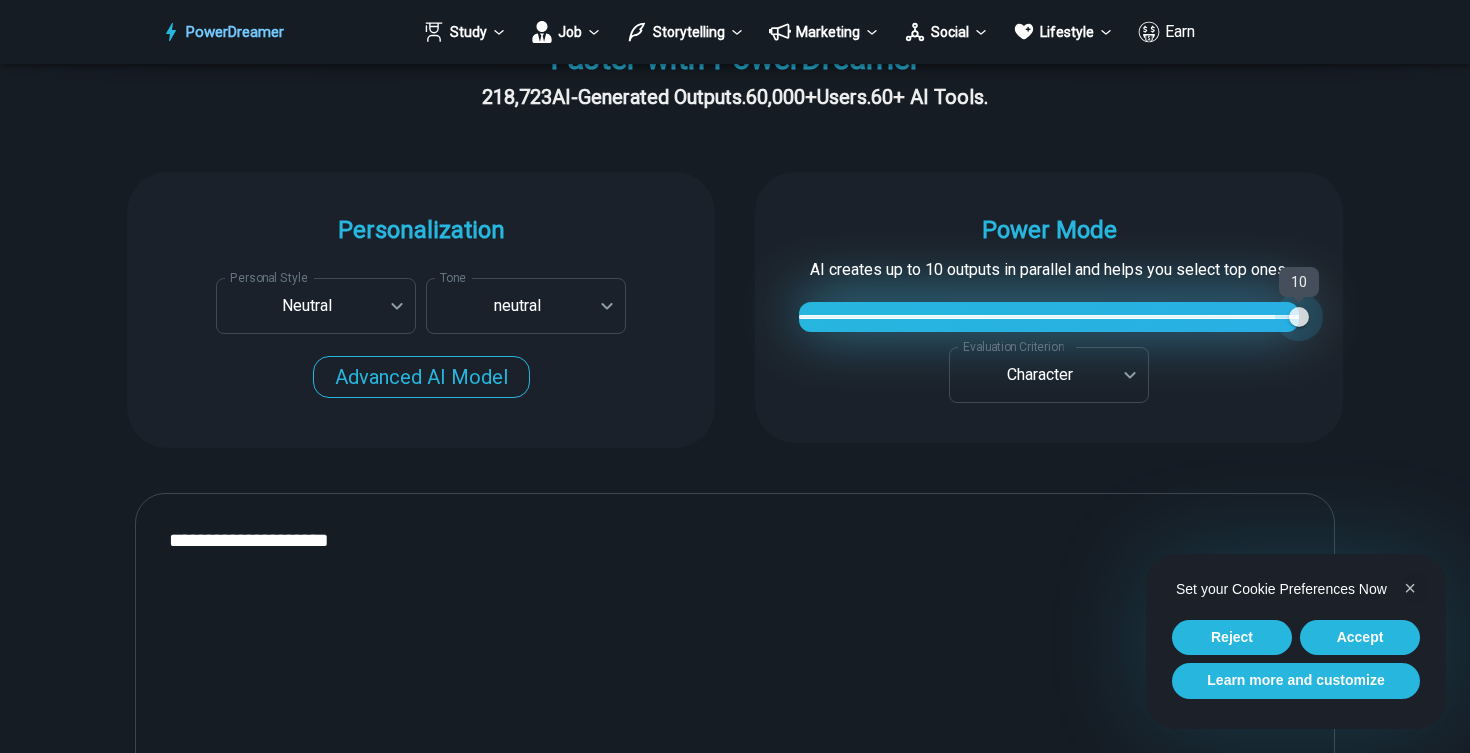 drag, startPoint x: 805, startPoint y: 321, endPoint x: 1352, endPoint y: 283, distance: 548.31836 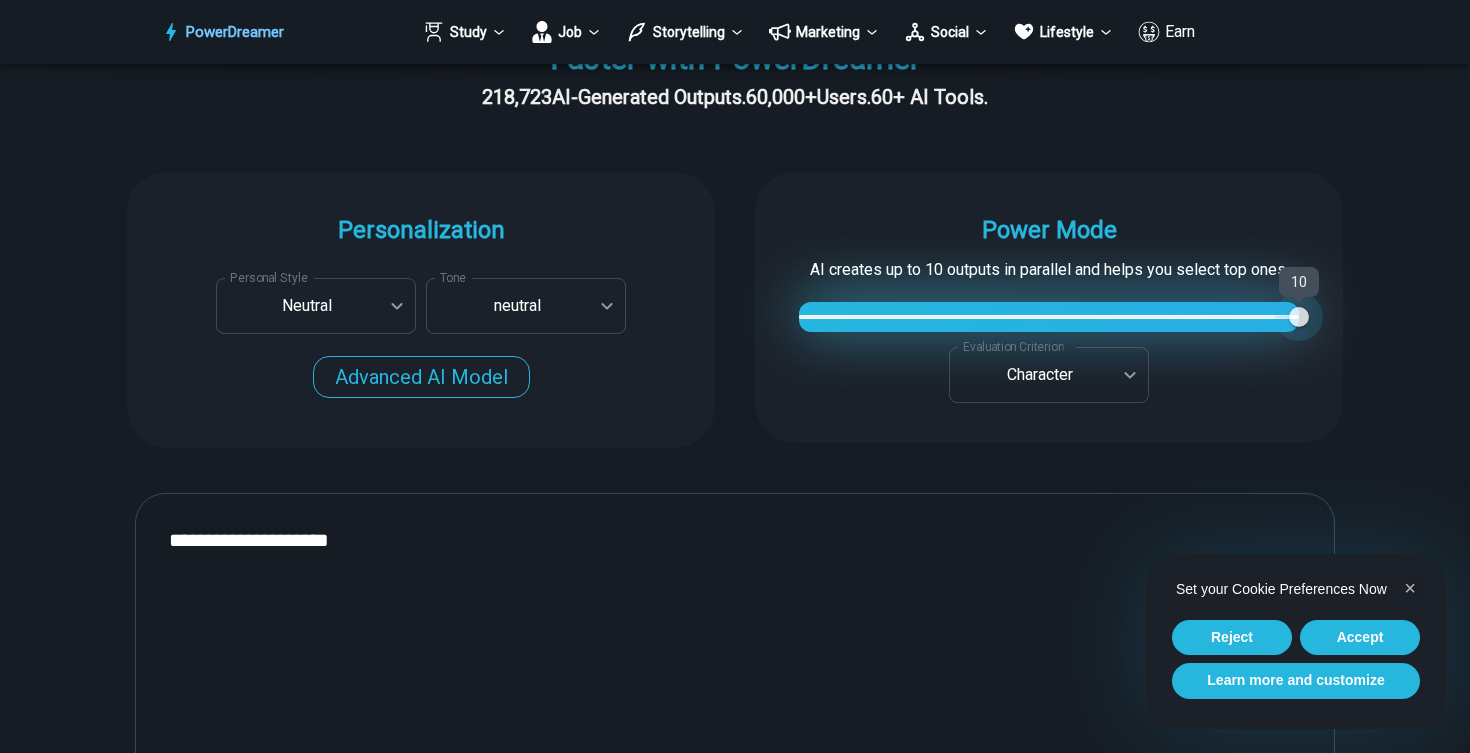 click on "**********" at bounding box center [735, 310] 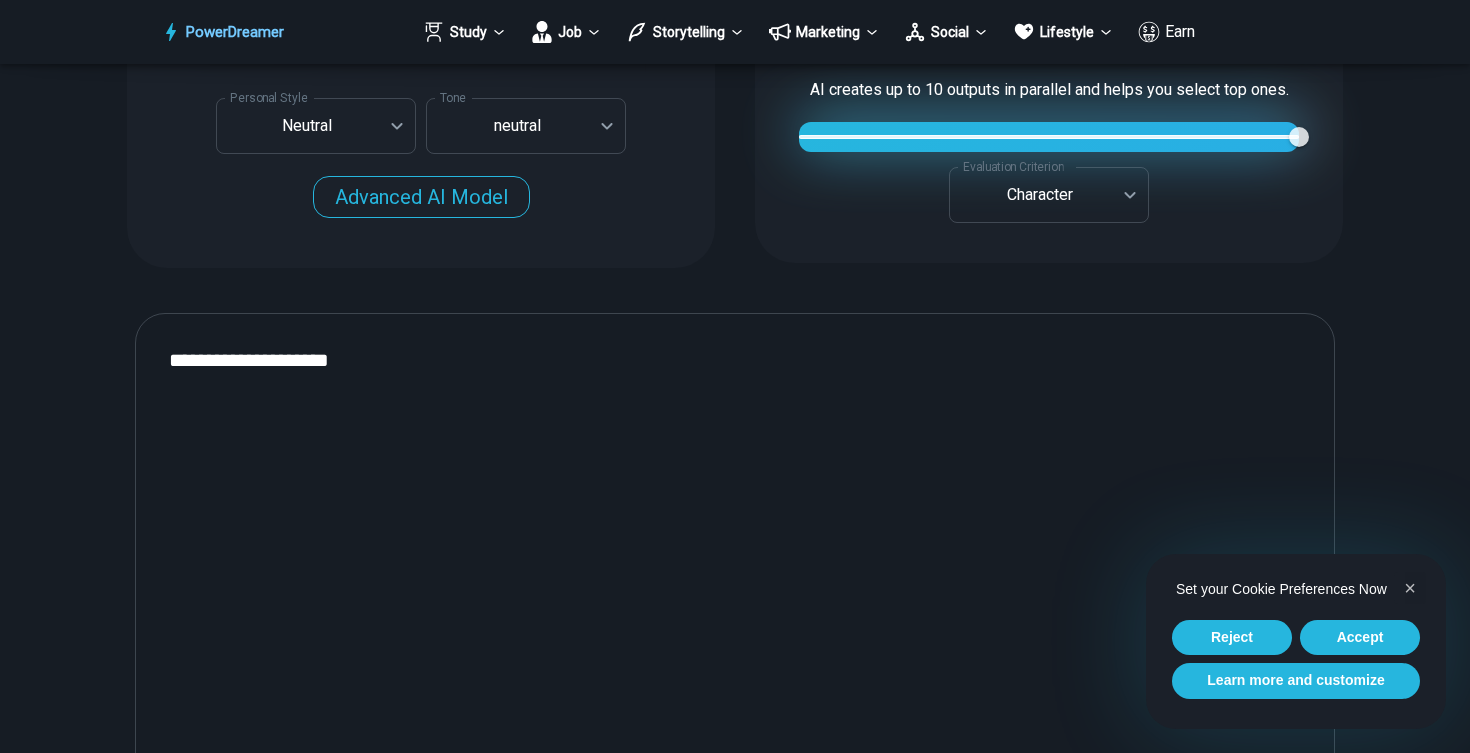 scroll, scrollTop: 693, scrollLeft: 0, axis: vertical 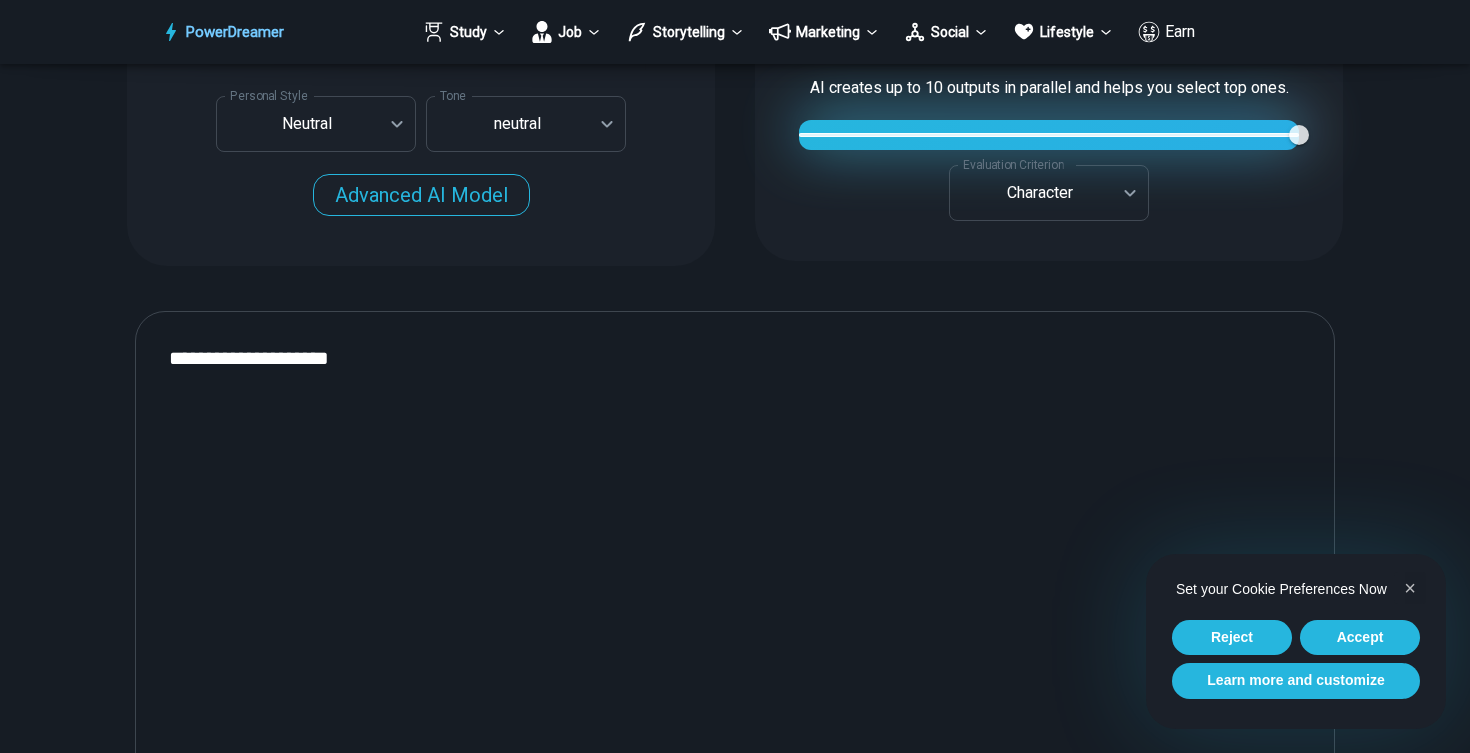click on "**********" at bounding box center [735, 577] 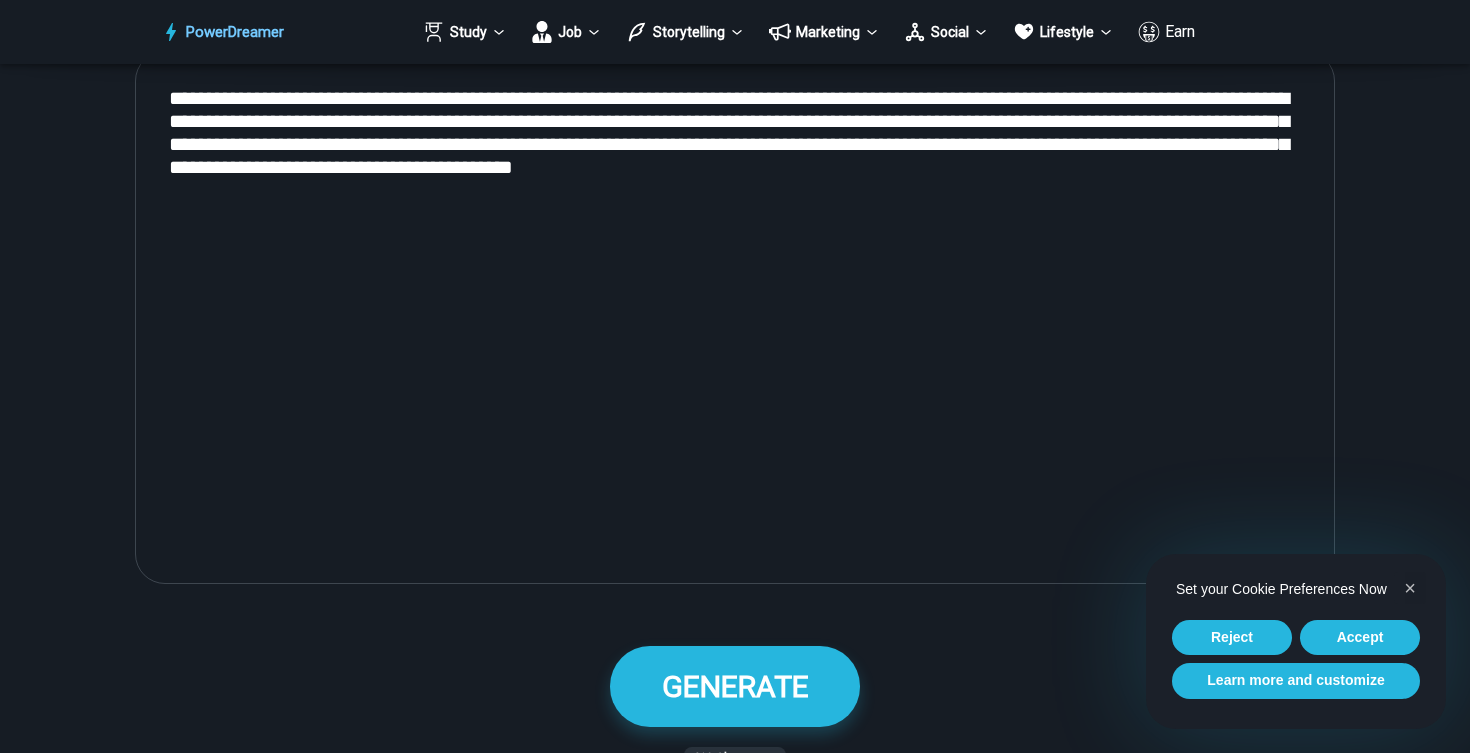 scroll, scrollTop: 1032, scrollLeft: 0, axis: vertical 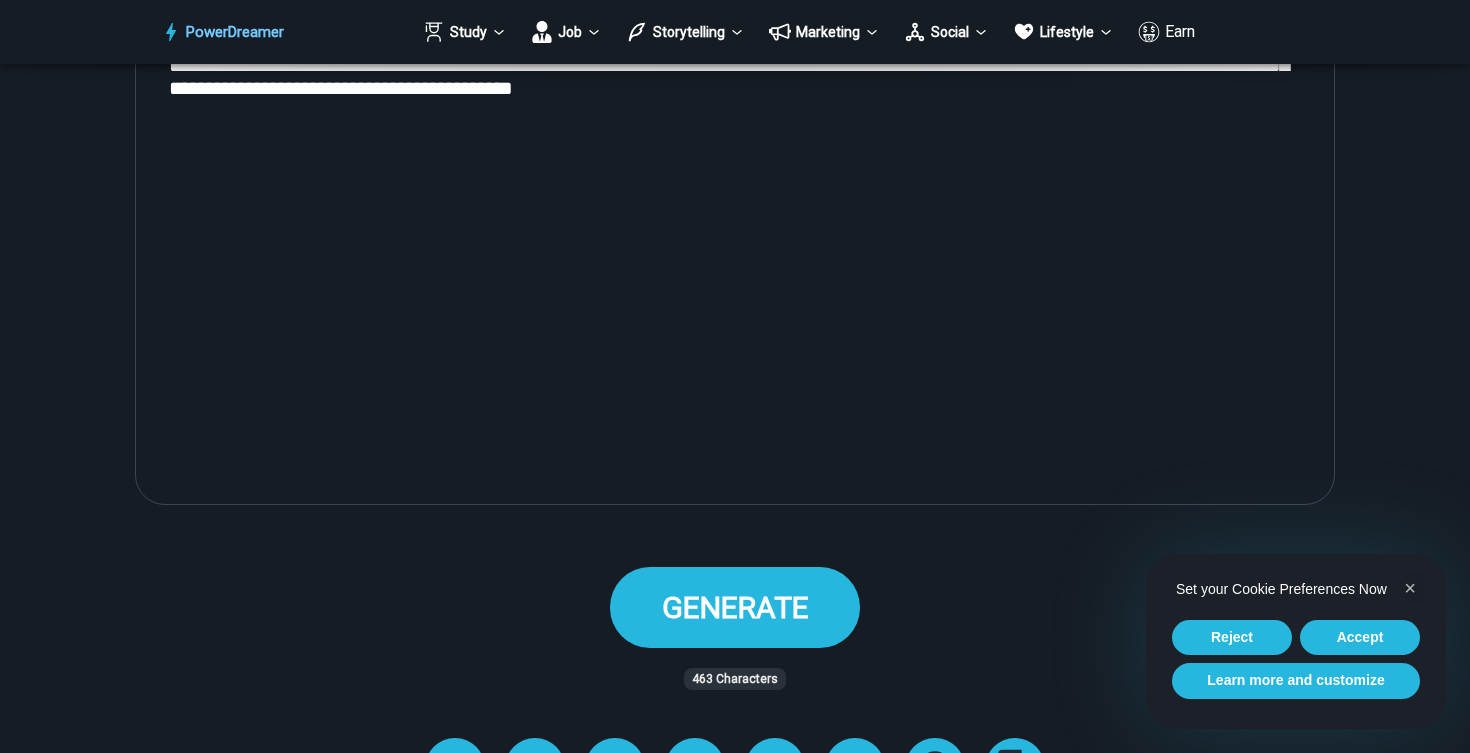 type on "**********" 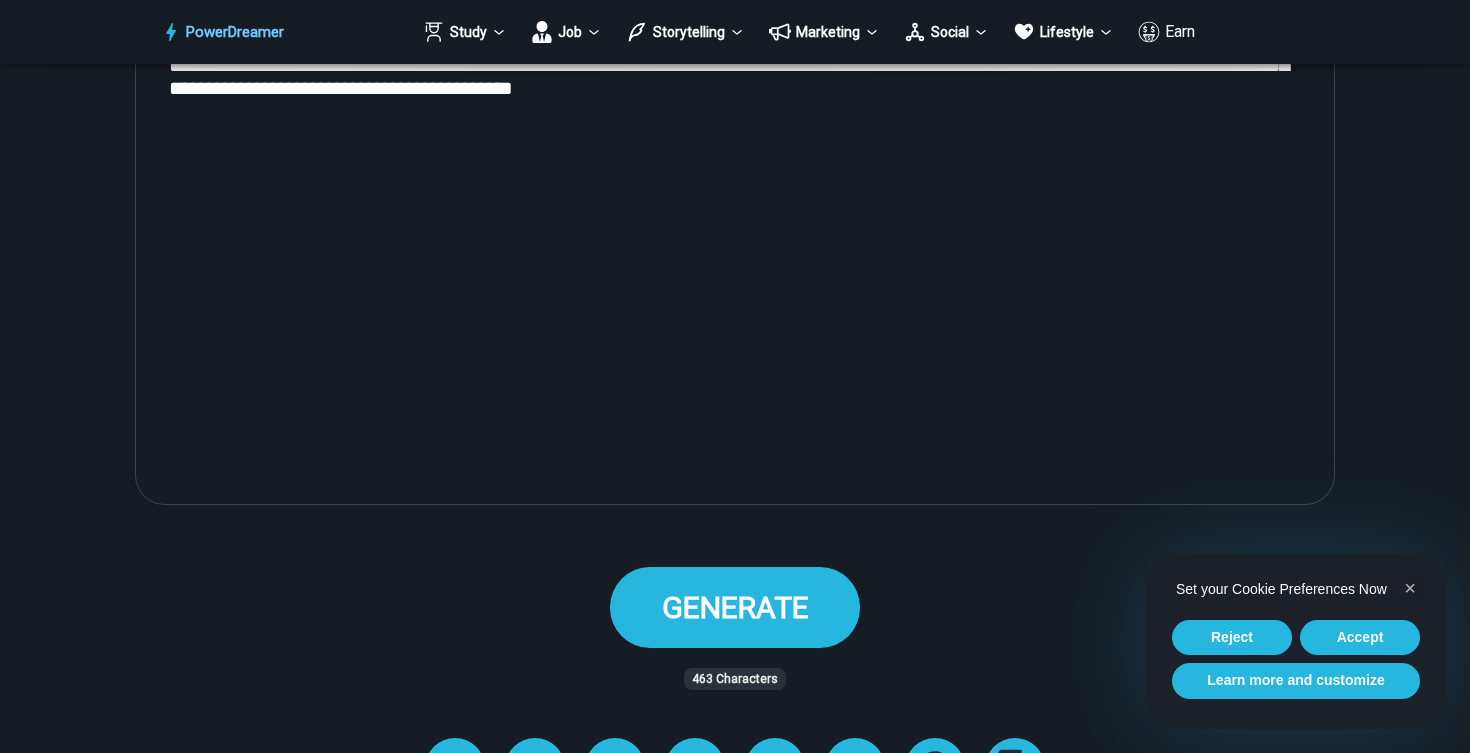 click on "GENERATE" at bounding box center (735, 607) 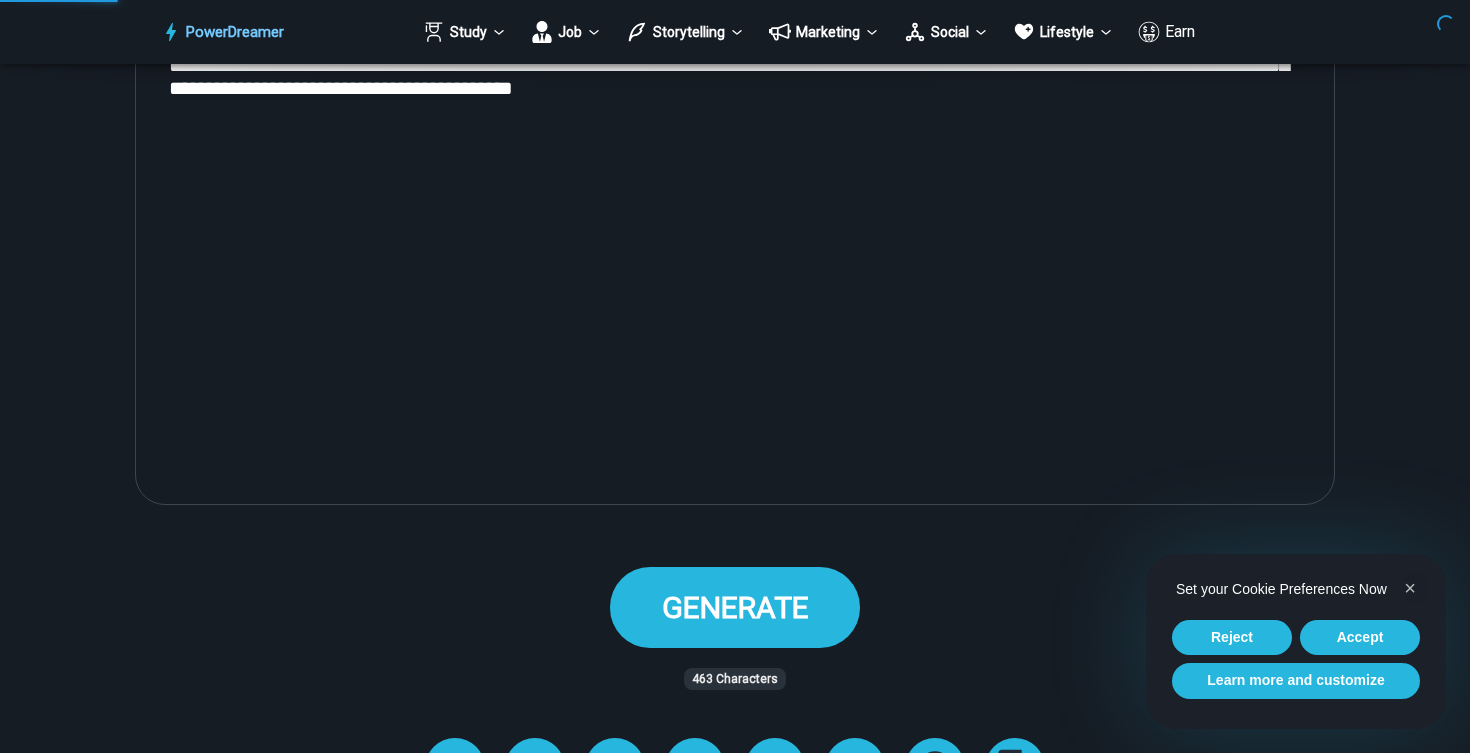 scroll, scrollTop: 0, scrollLeft: 0, axis: both 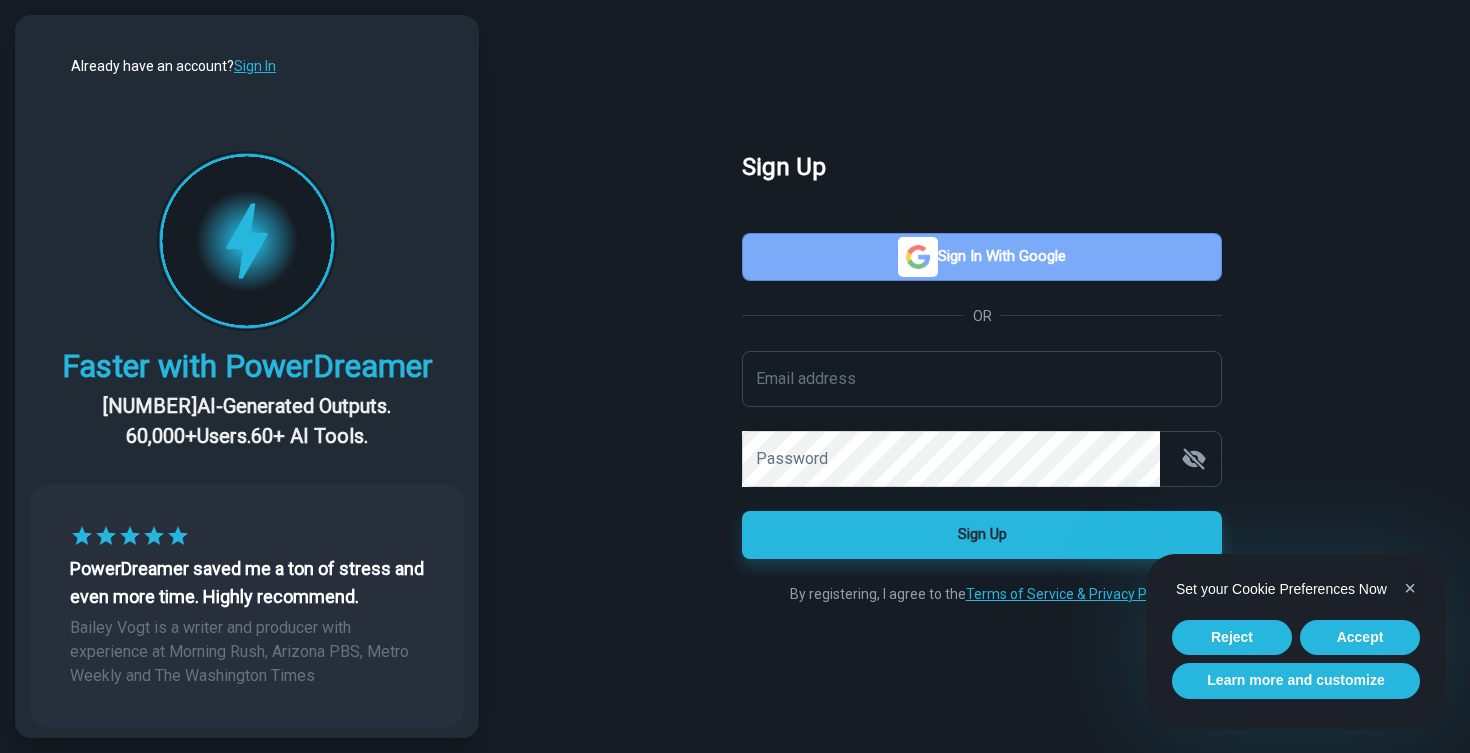 click on "Sign in with Google" at bounding box center (982, 257) 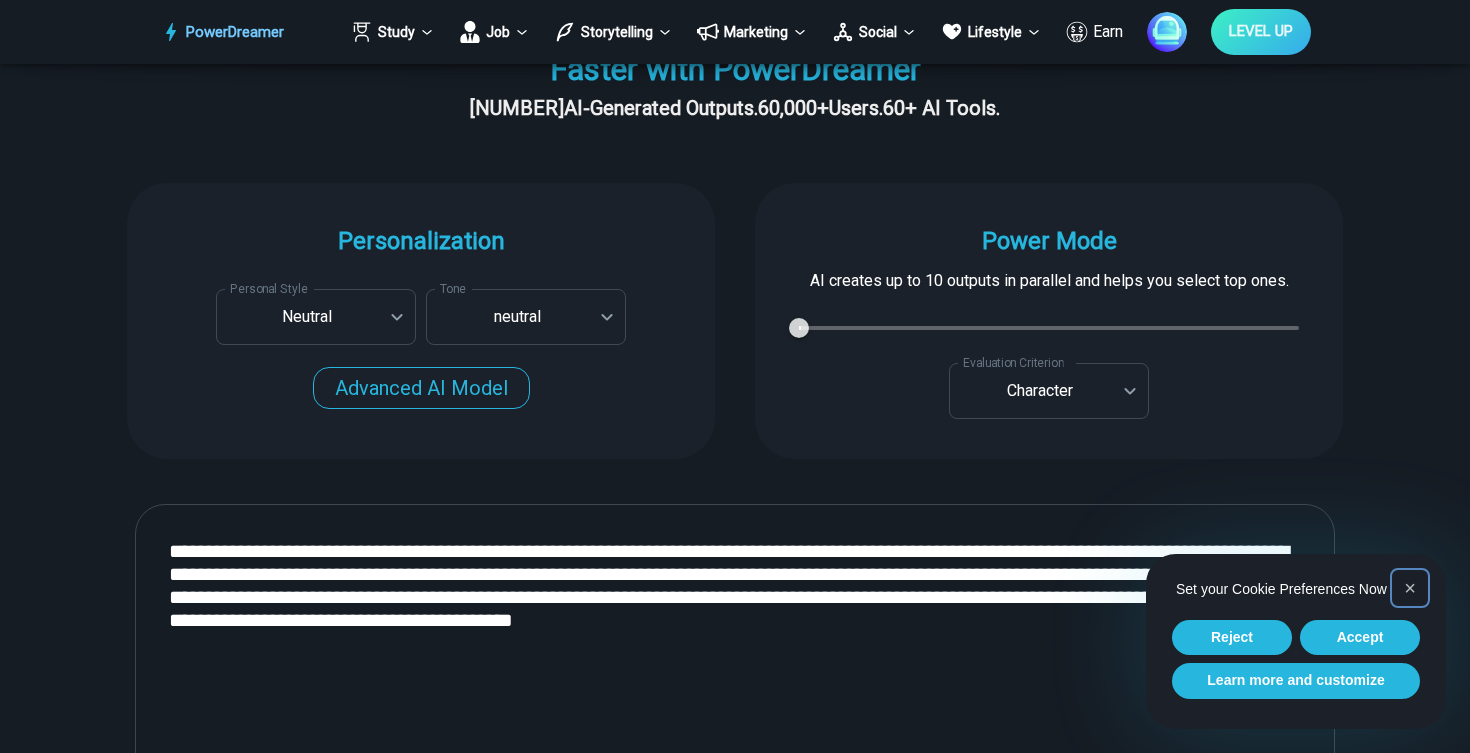 scroll, scrollTop: 1151, scrollLeft: 0, axis: vertical 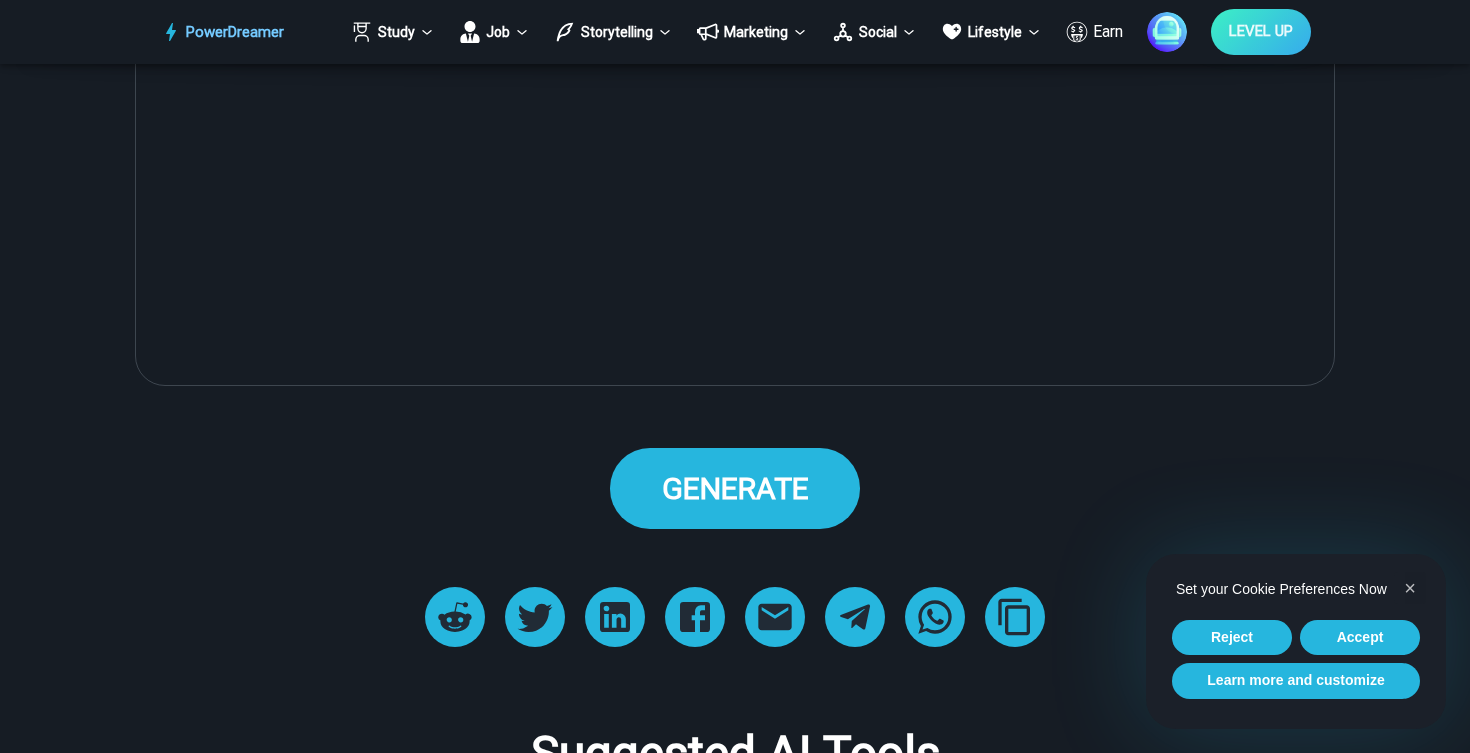 click on "GENERATE" at bounding box center (735, 488) 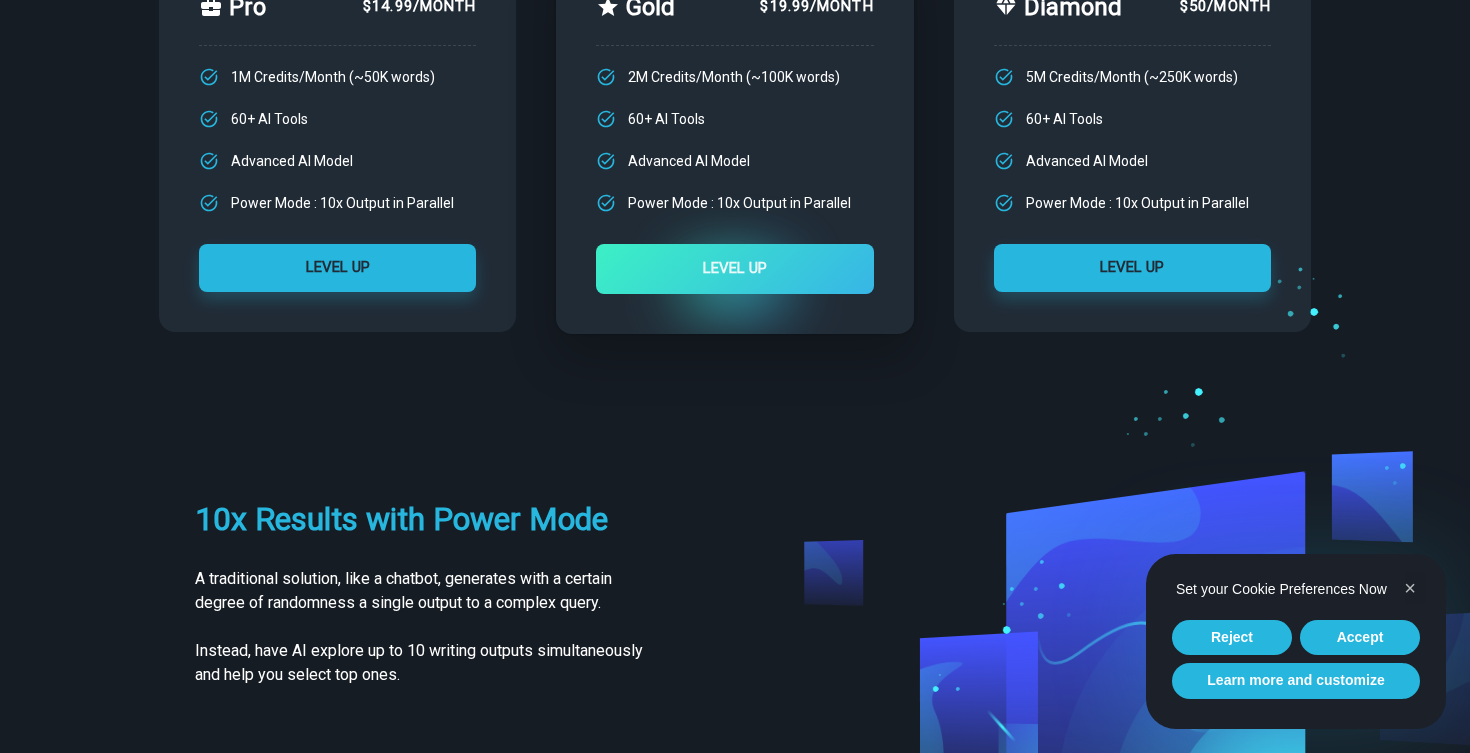scroll, scrollTop: 0, scrollLeft: 0, axis: both 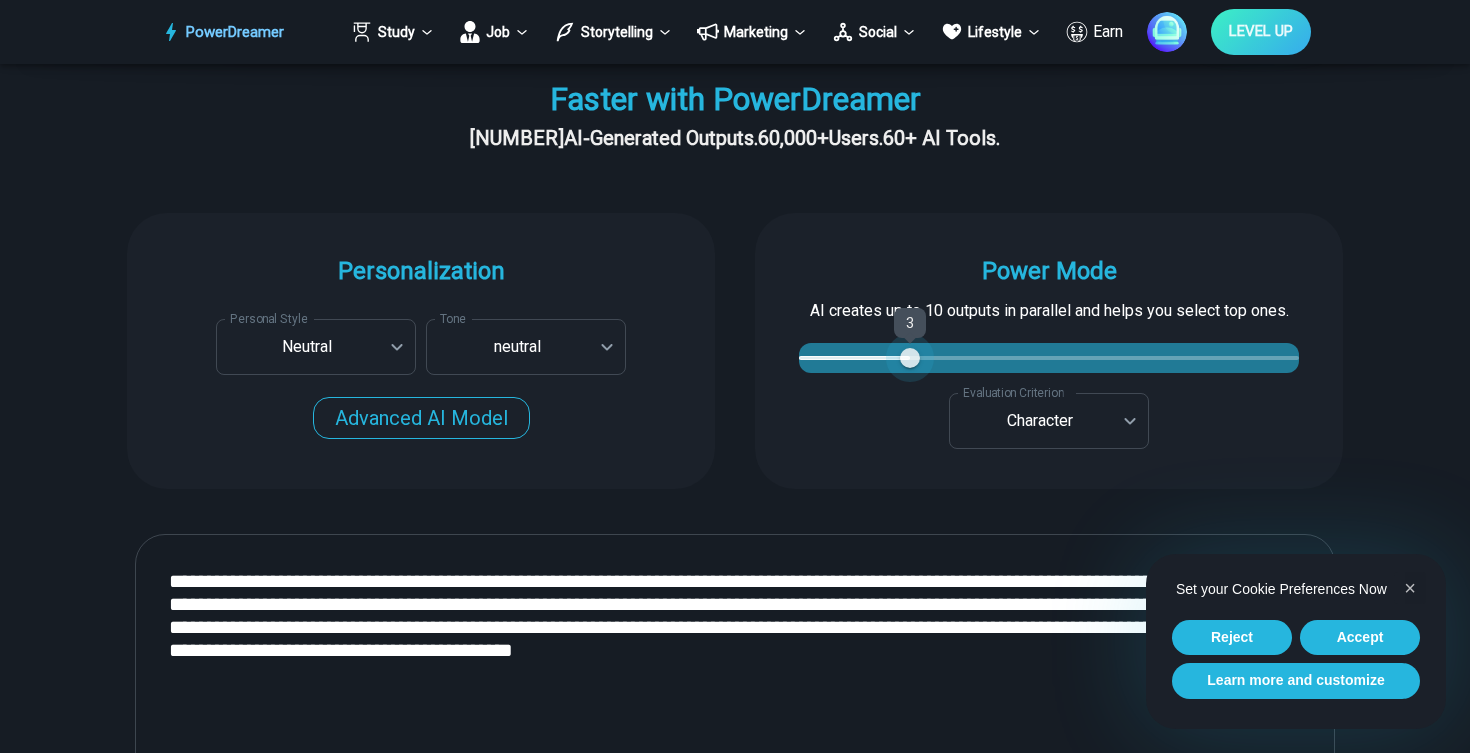 type on "*" 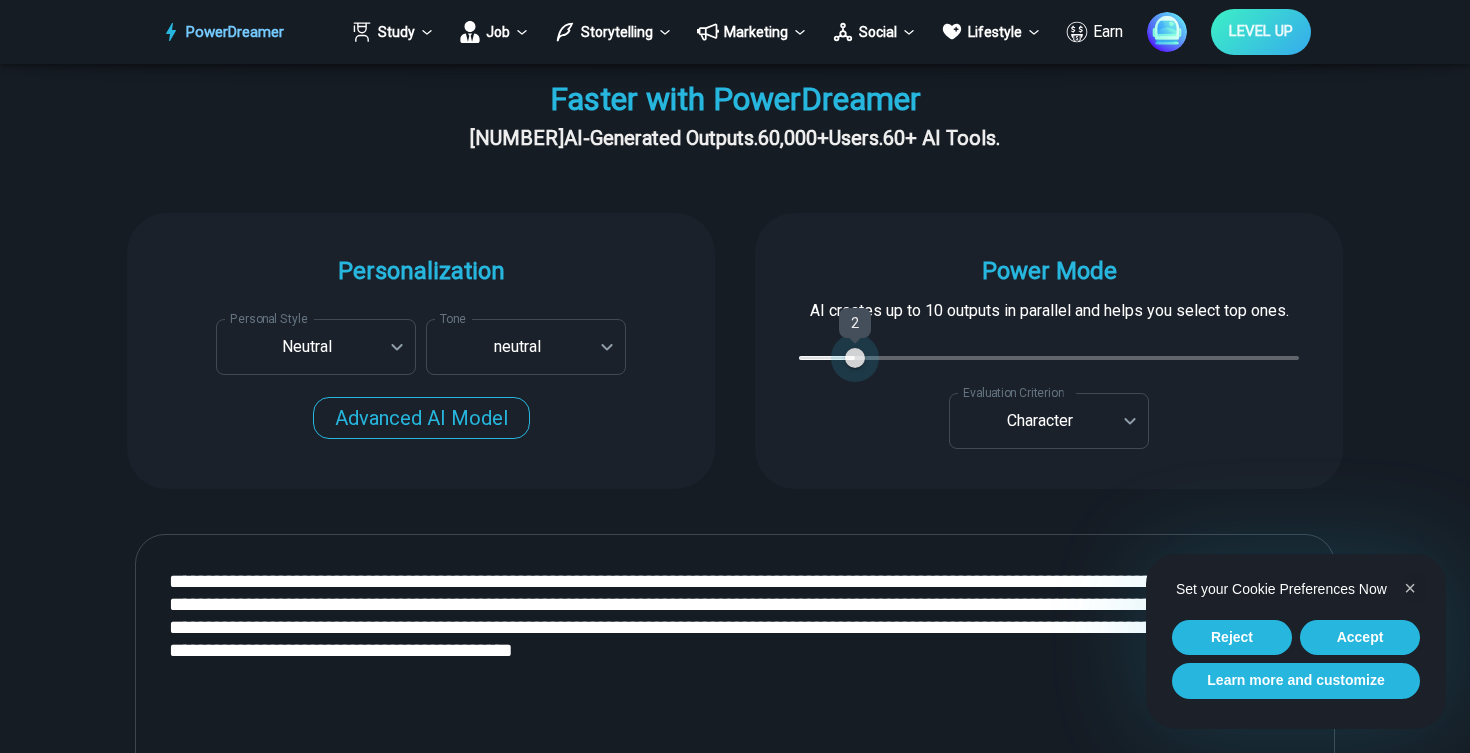 drag, startPoint x: 799, startPoint y: 360, endPoint x: 856, endPoint y: 354, distance: 57.31492 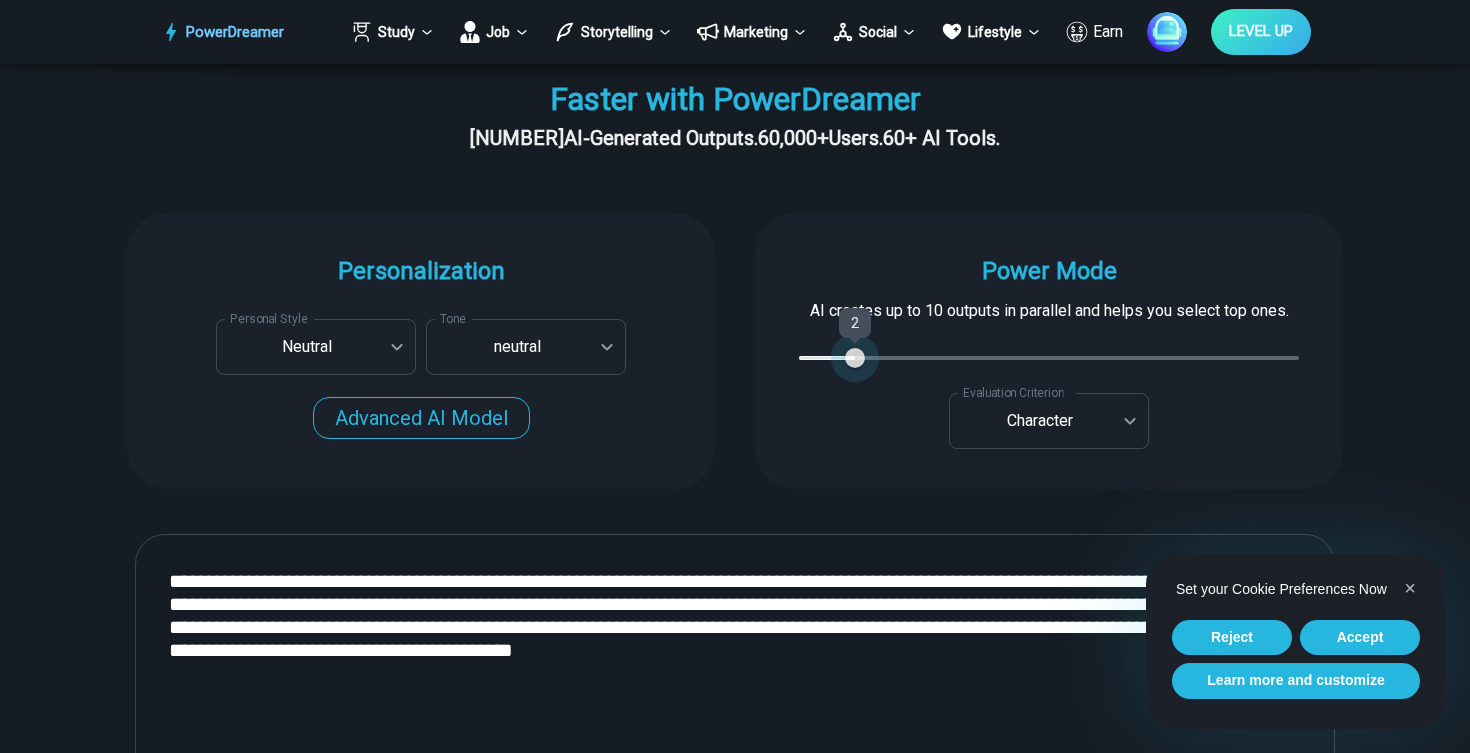 click on "2" at bounding box center [855, 358] 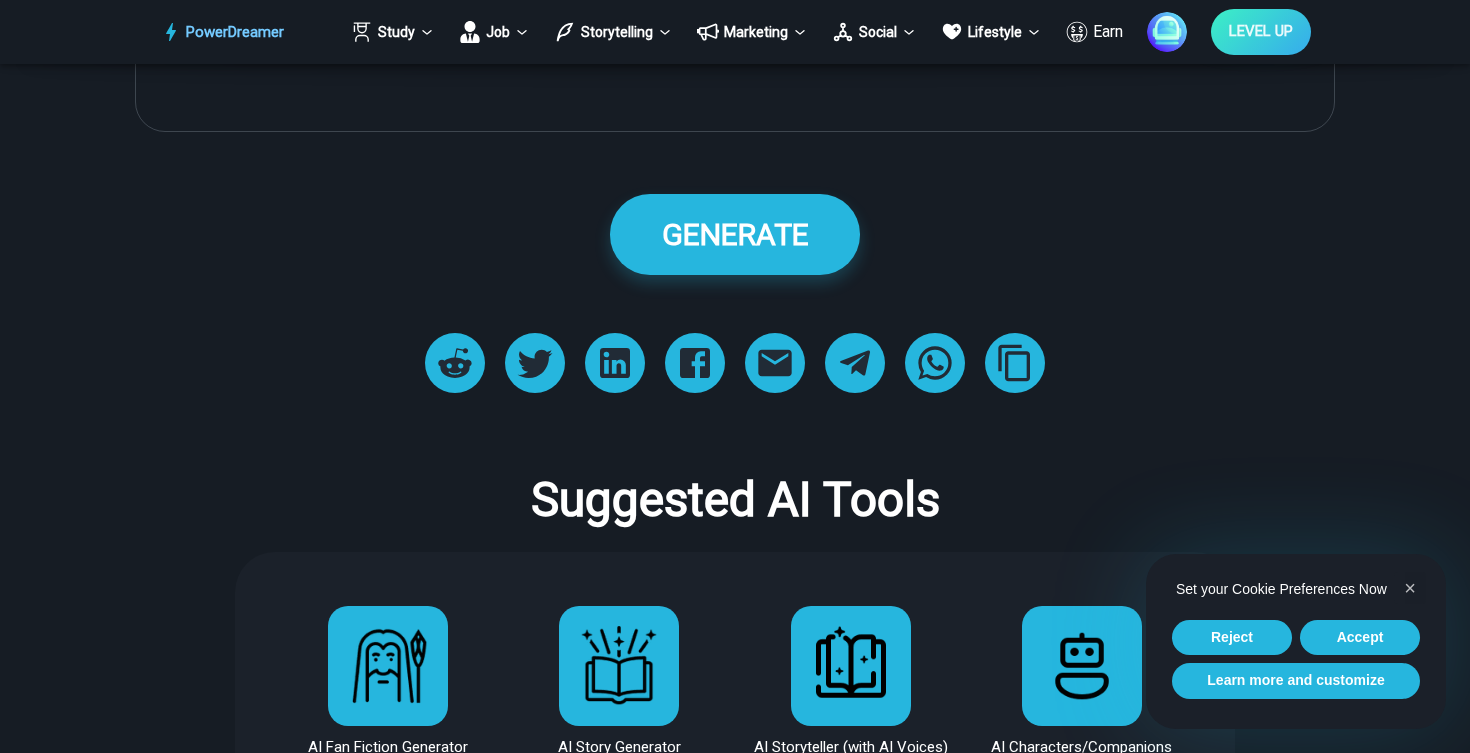 scroll, scrollTop: 1413, scrollLeft: 0, axis: vertical 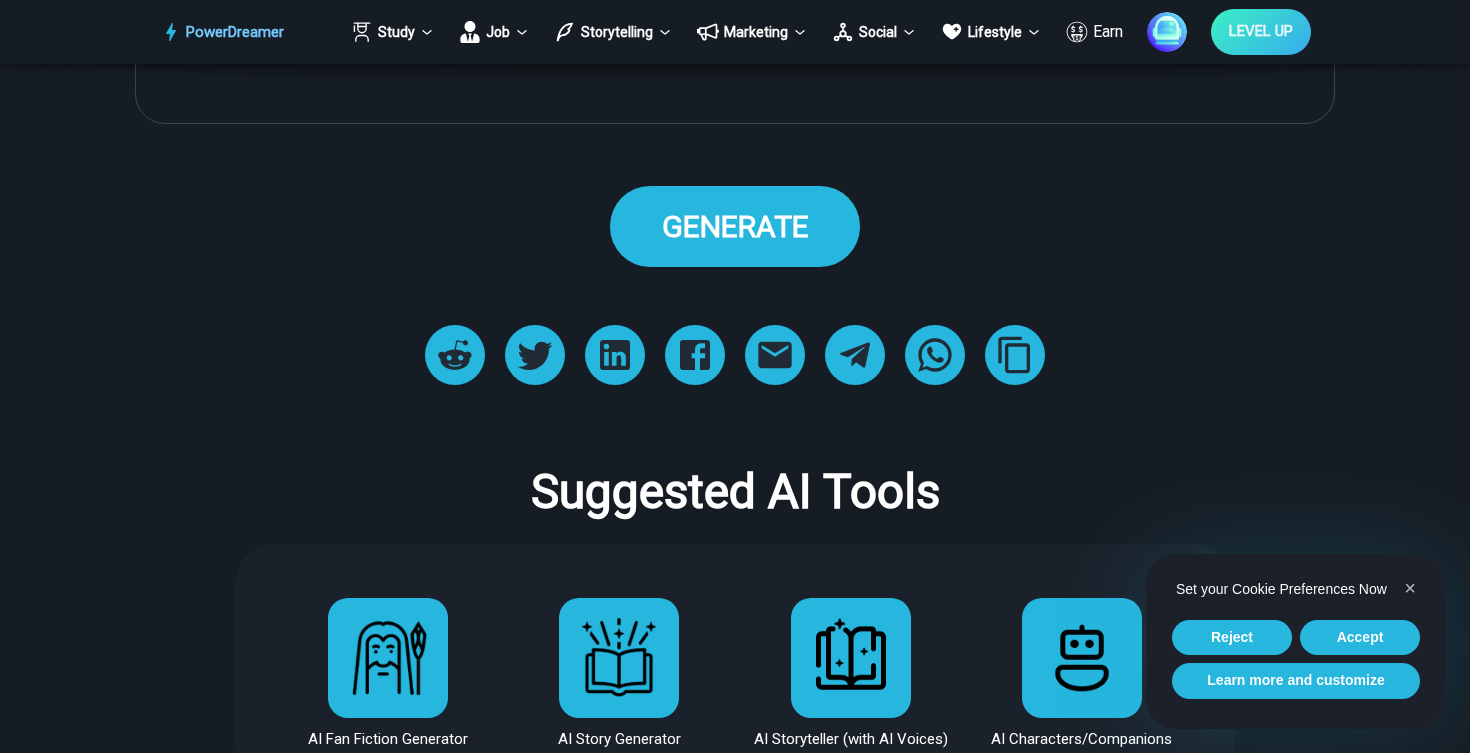 click on "GENERATE" at bounding box center [735, 226] 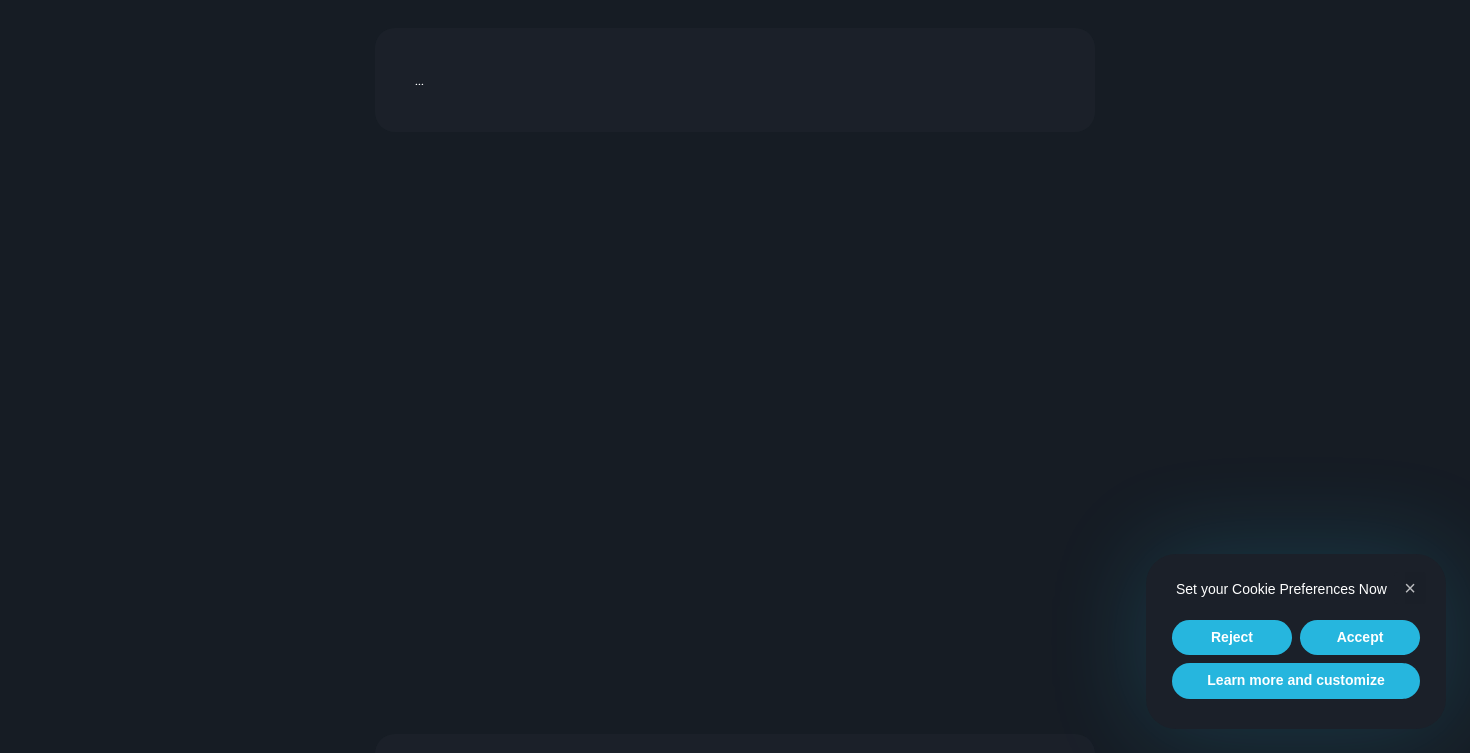 scroll, scrollTop: 7742, scrollLeft: 0, axis: vertical 